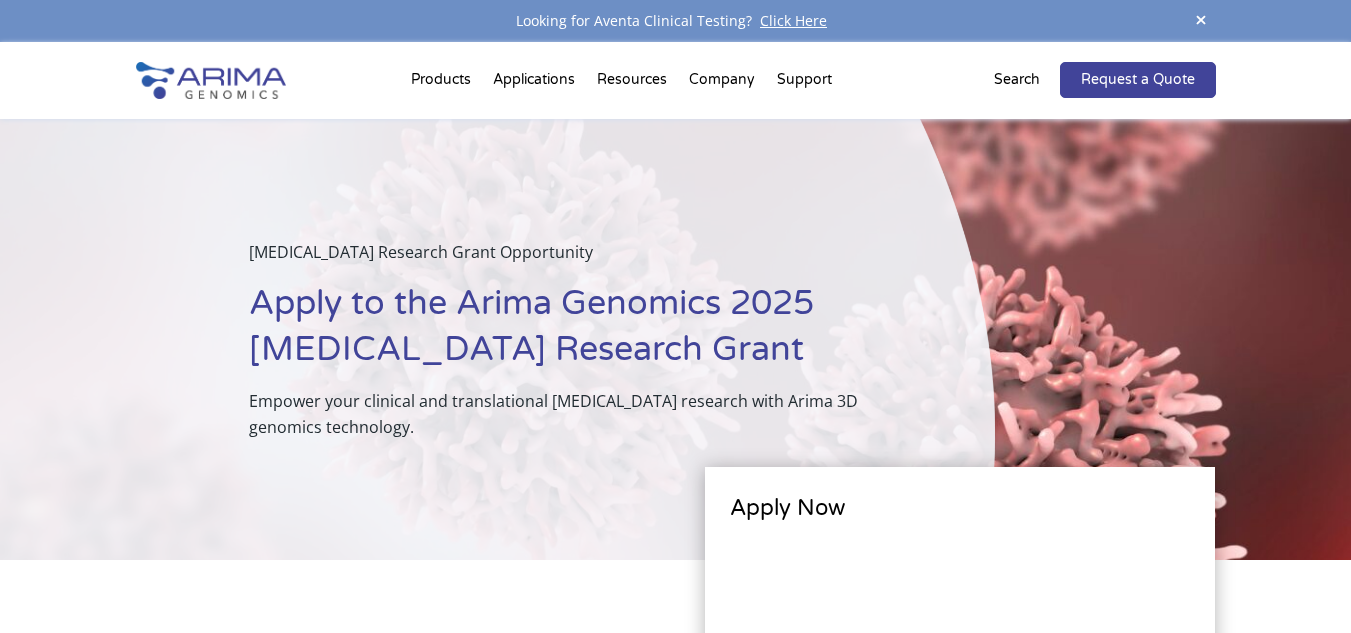 scroll, scrollTop: 0, scrollLeft: 0, axis: both 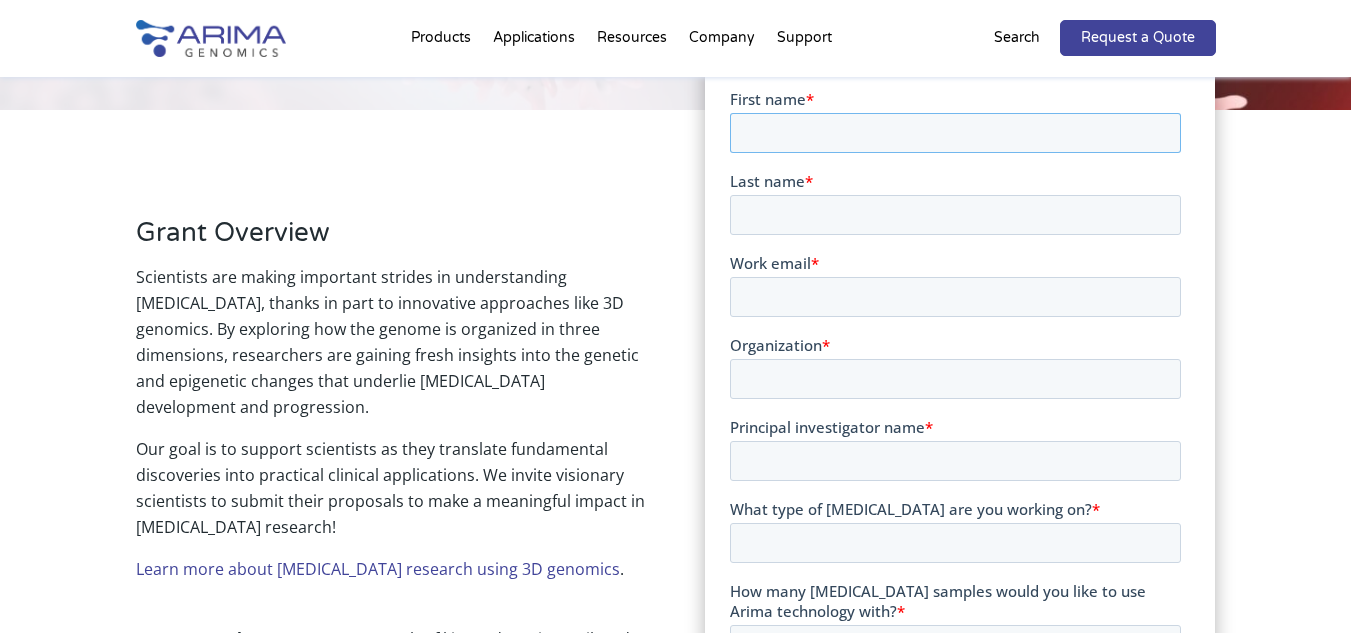 click on "First name *" at bounding box center [955, 132] 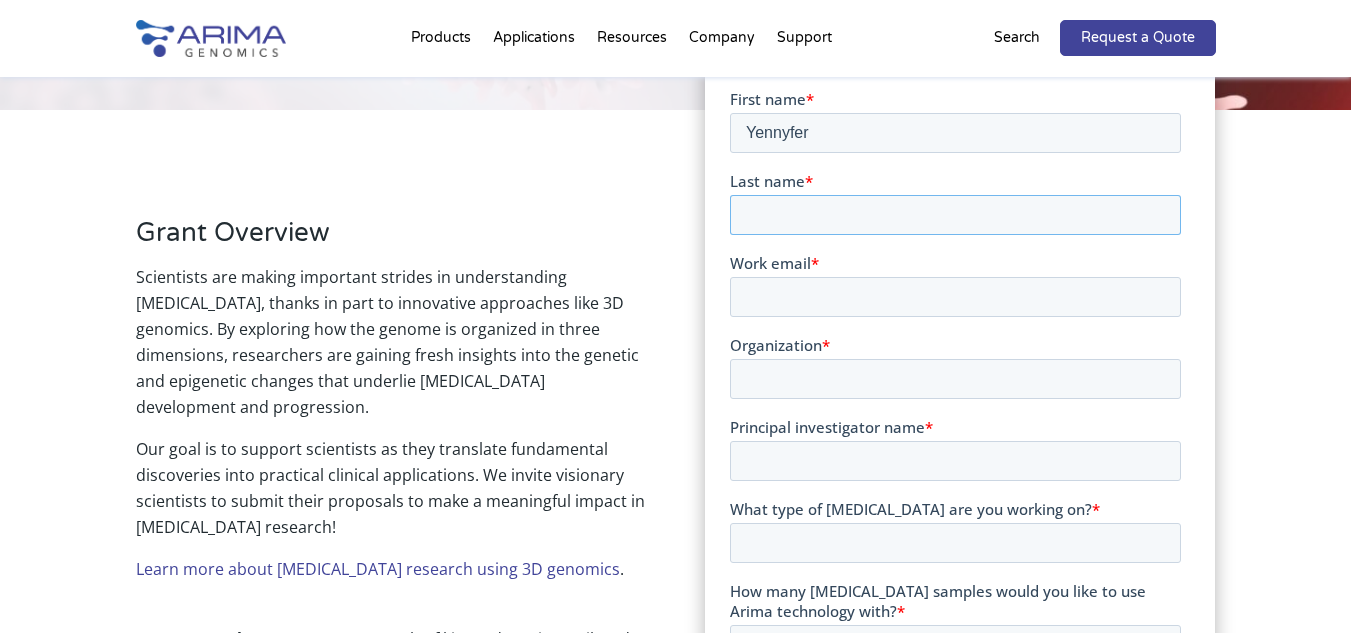 click on "Last name *" at bounding box center (955, 214) 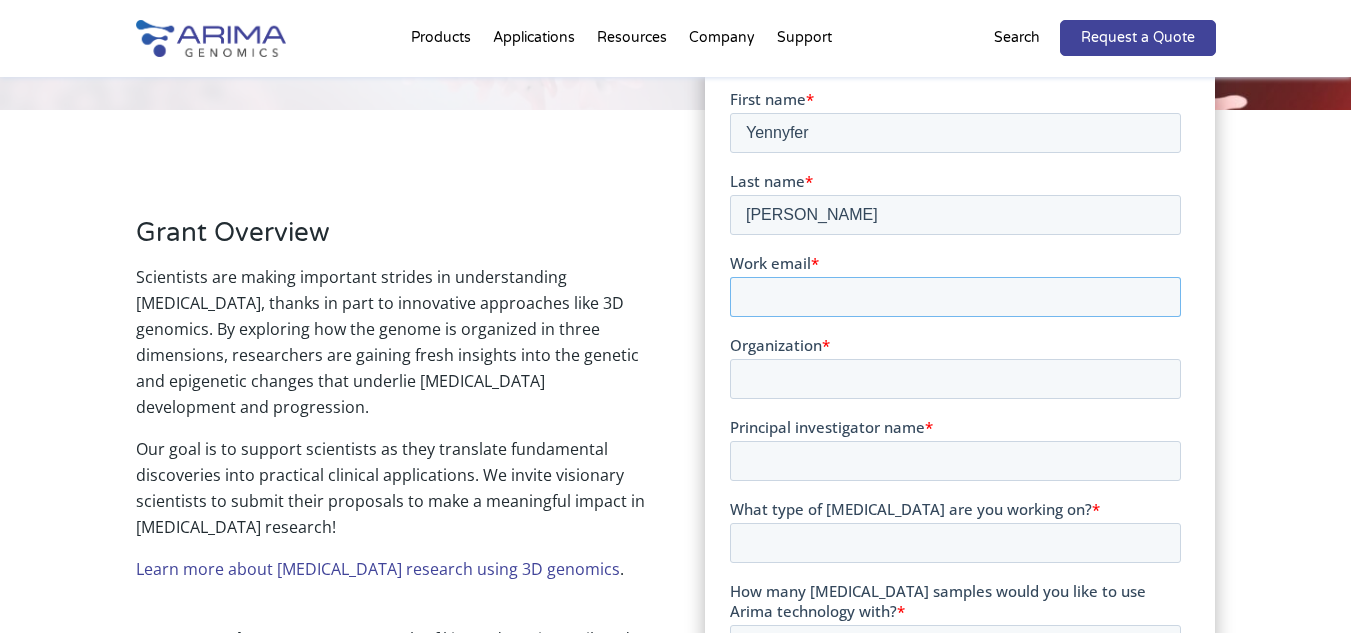 click on "Work email *" at bounding box center (955, 296) 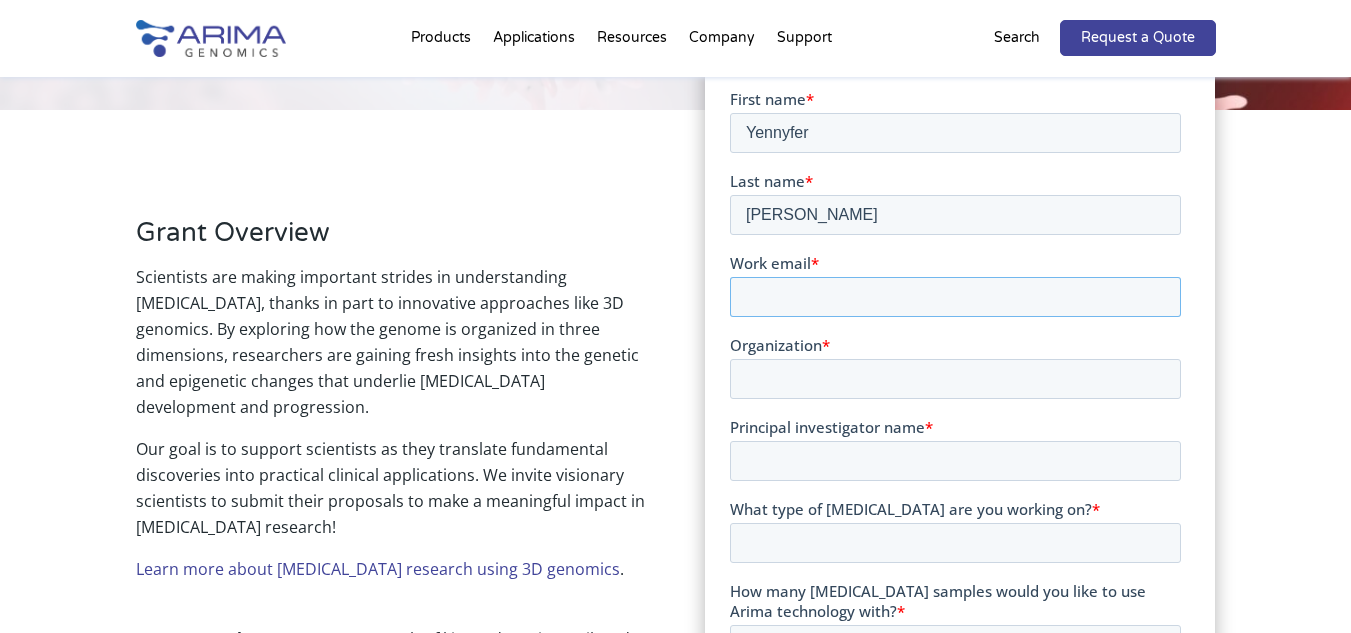 type on "[EMAIL_ADDRESS][PERSON_NAME][DOMAIN_NAME]" 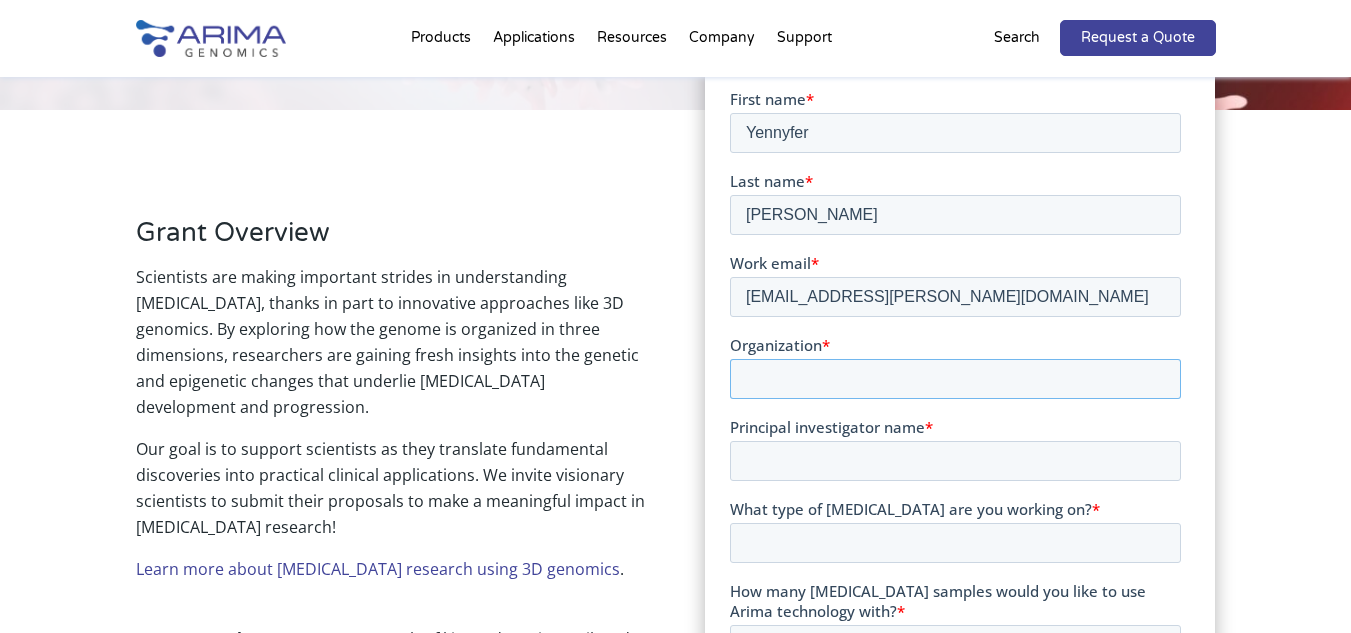 click on "Organization *" at bounding box center [955, 378] 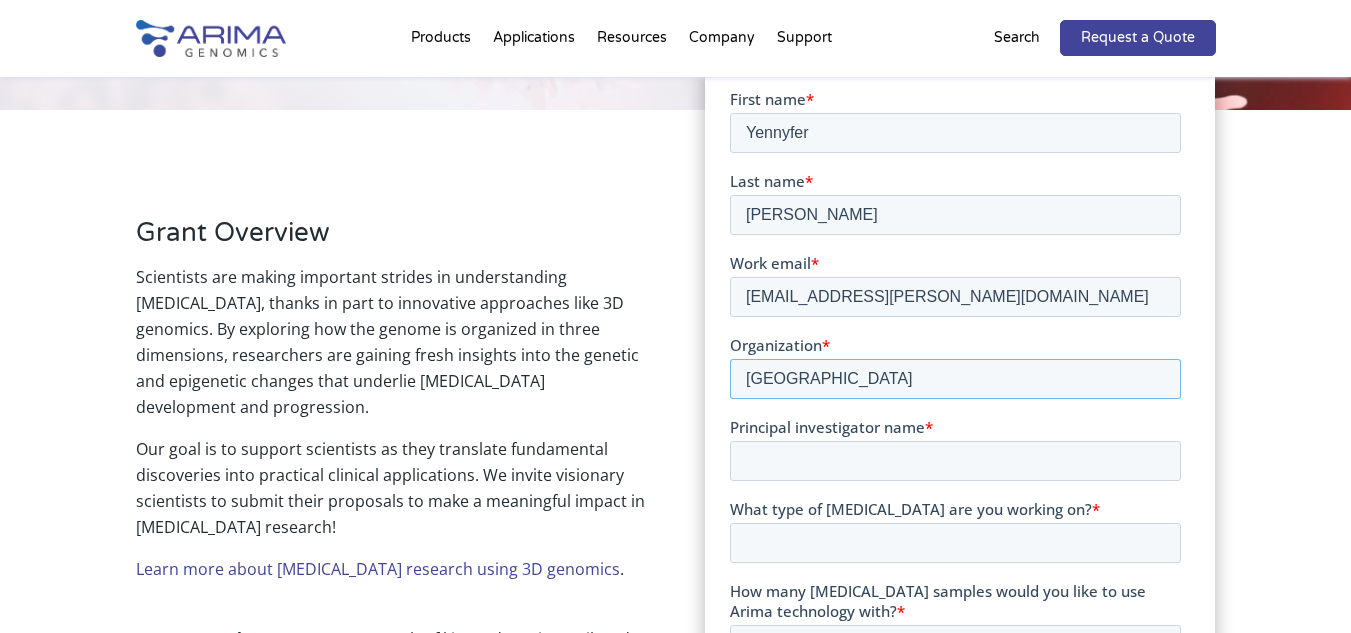 type on "[GEOGRAPHIC_DATA]" 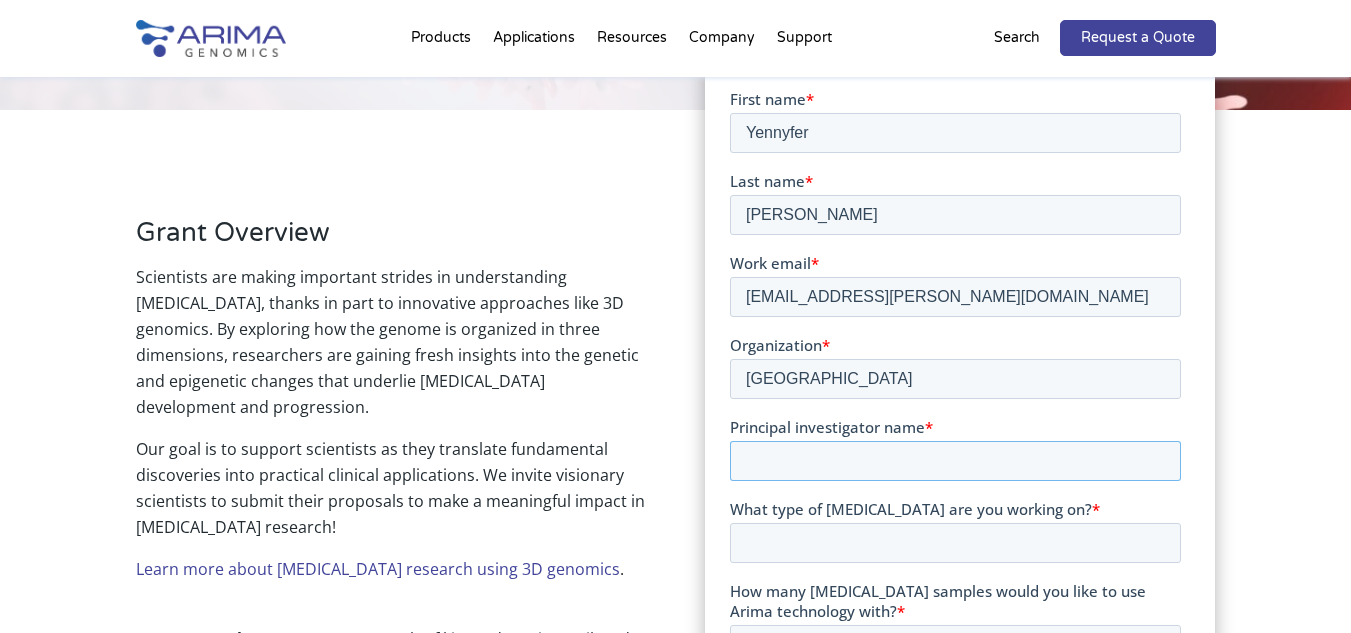 click on "Principal investigator name *" at bounding box center [955, 460] 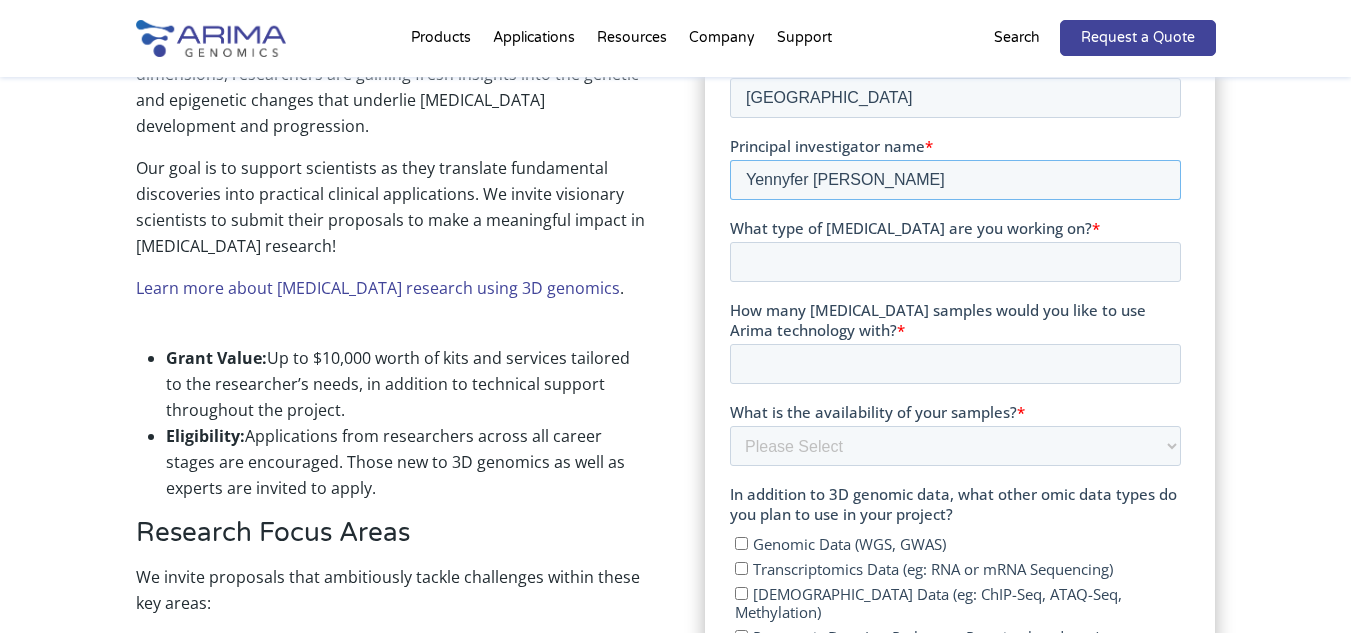 scroll, scrollTop: 714, scrollLeft: 0, axis: vertical 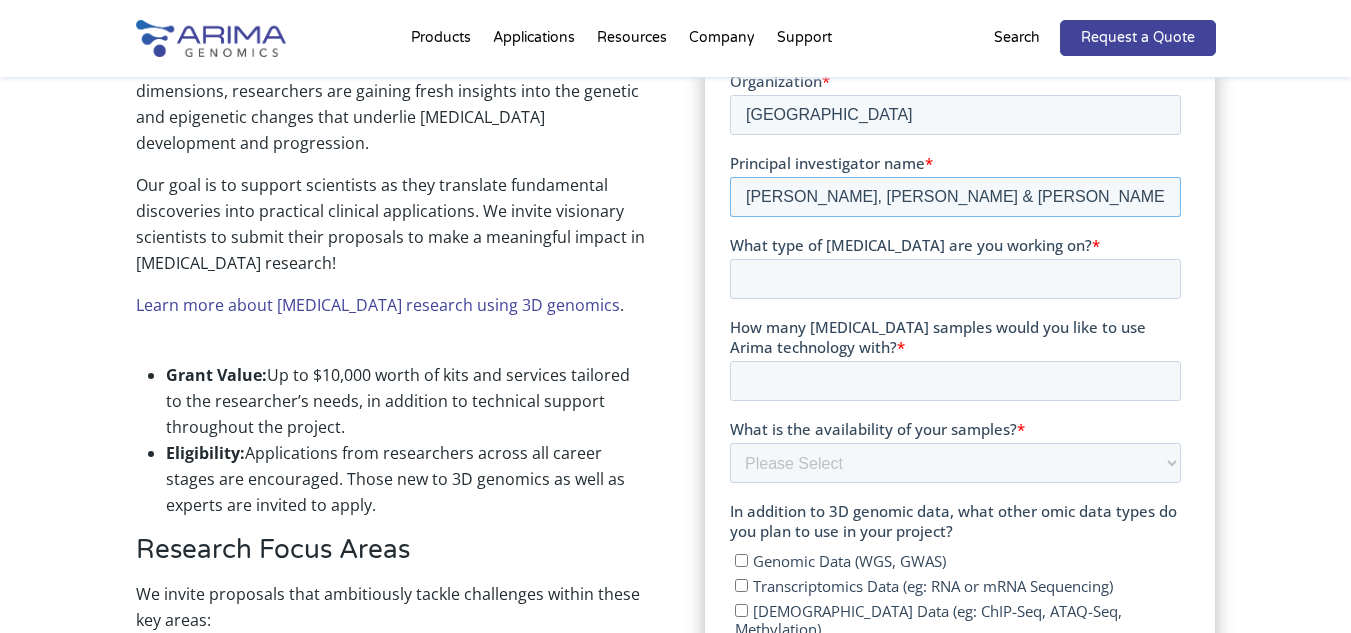 type on "[PERSON_NAME], [PERSON_NAME] & [PERSON_NAME]" 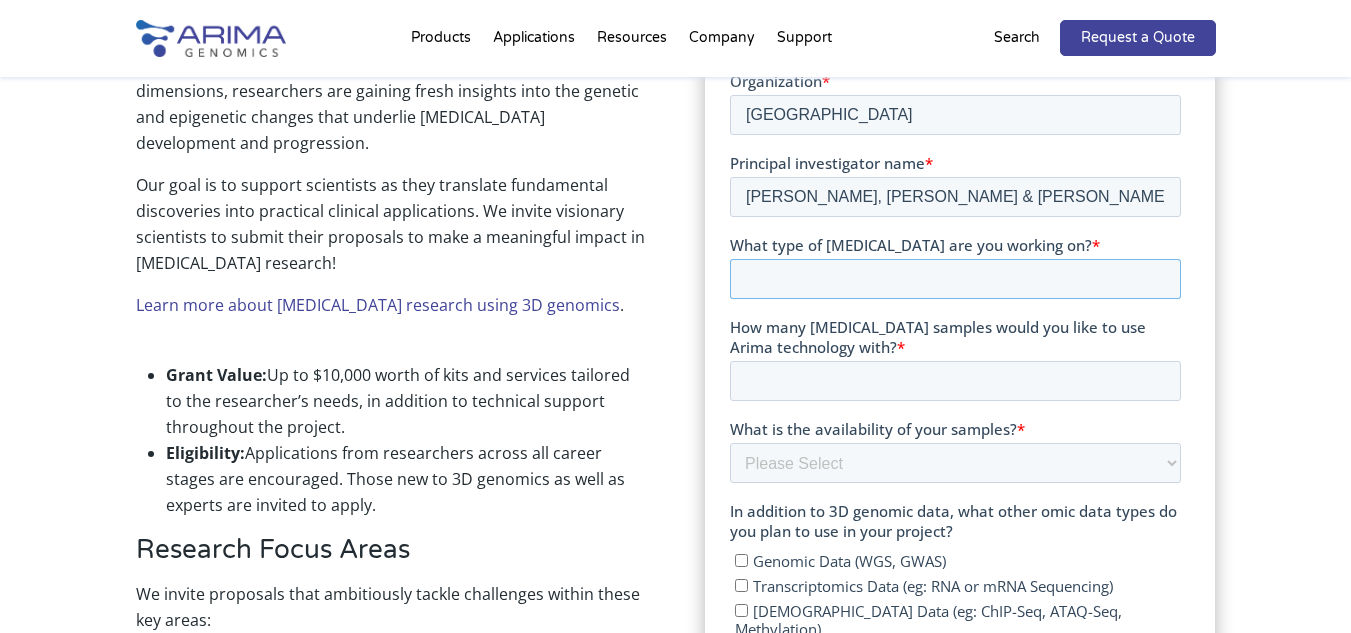 click on "What type of [MEDICAL_DATA] are you working on?  *" at bounding box center [955, 279] 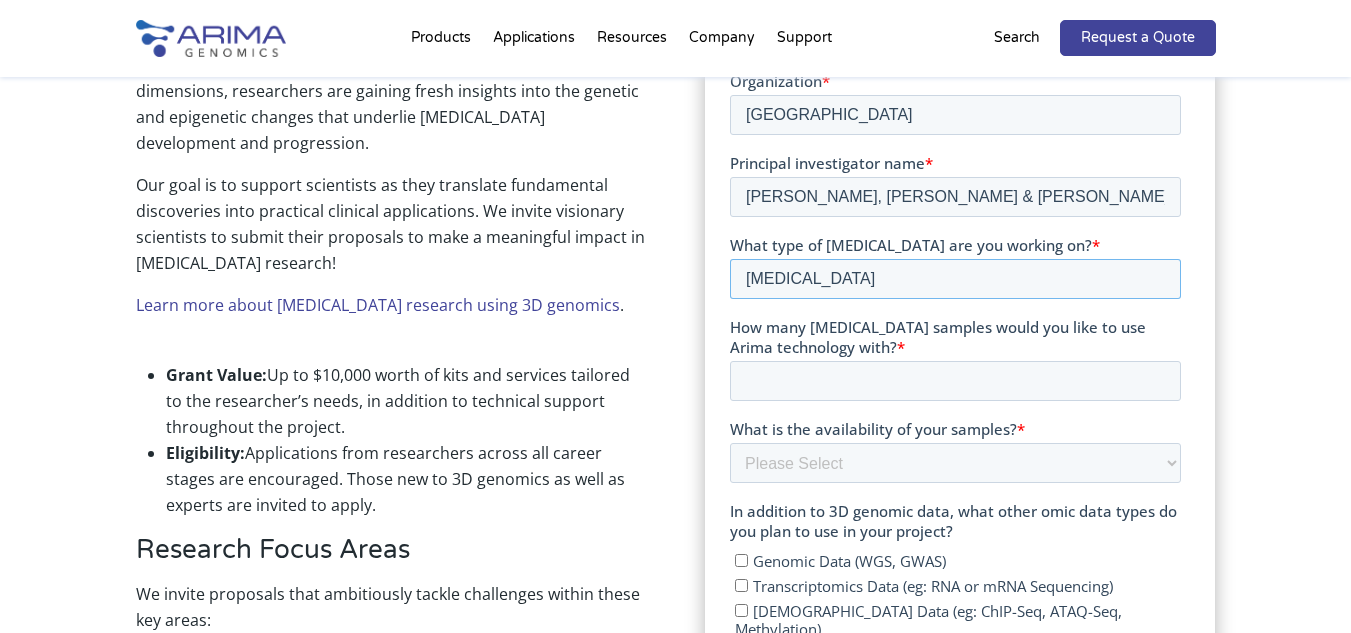 type on "[MEDICAL_DATA]" 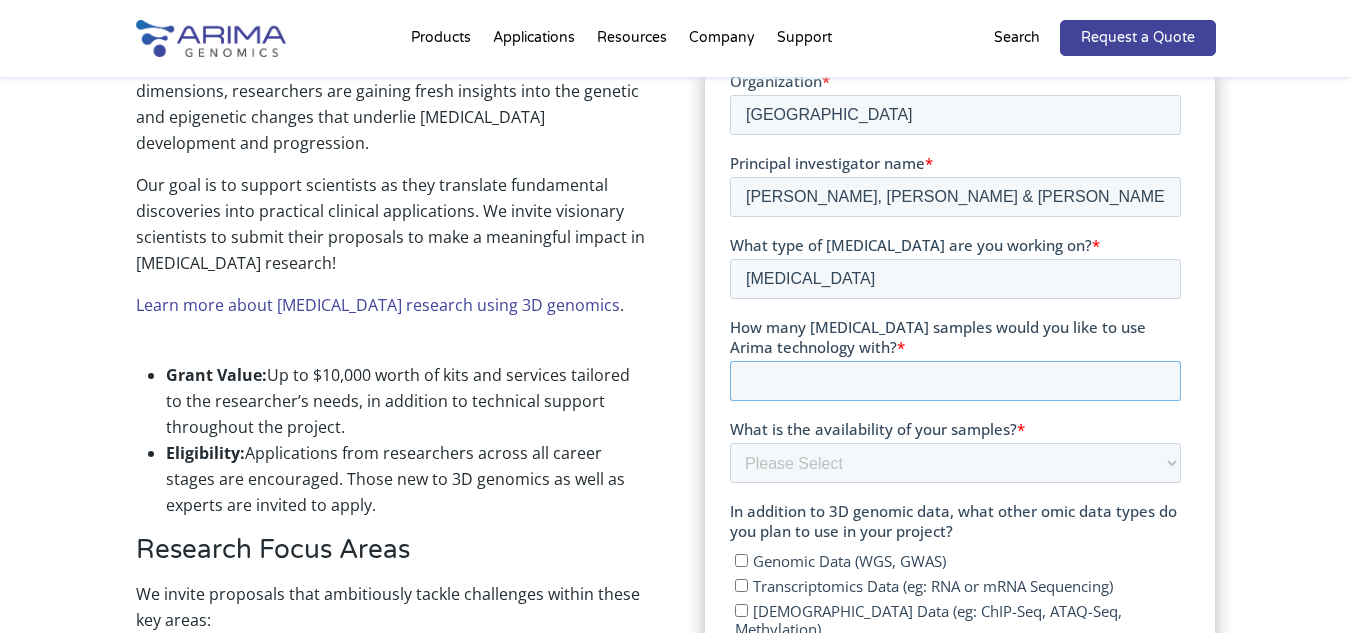click on "How many [MEDICAL_DATA] samples would you like to use Arima technology with? *" at bounding box center (955, 381) 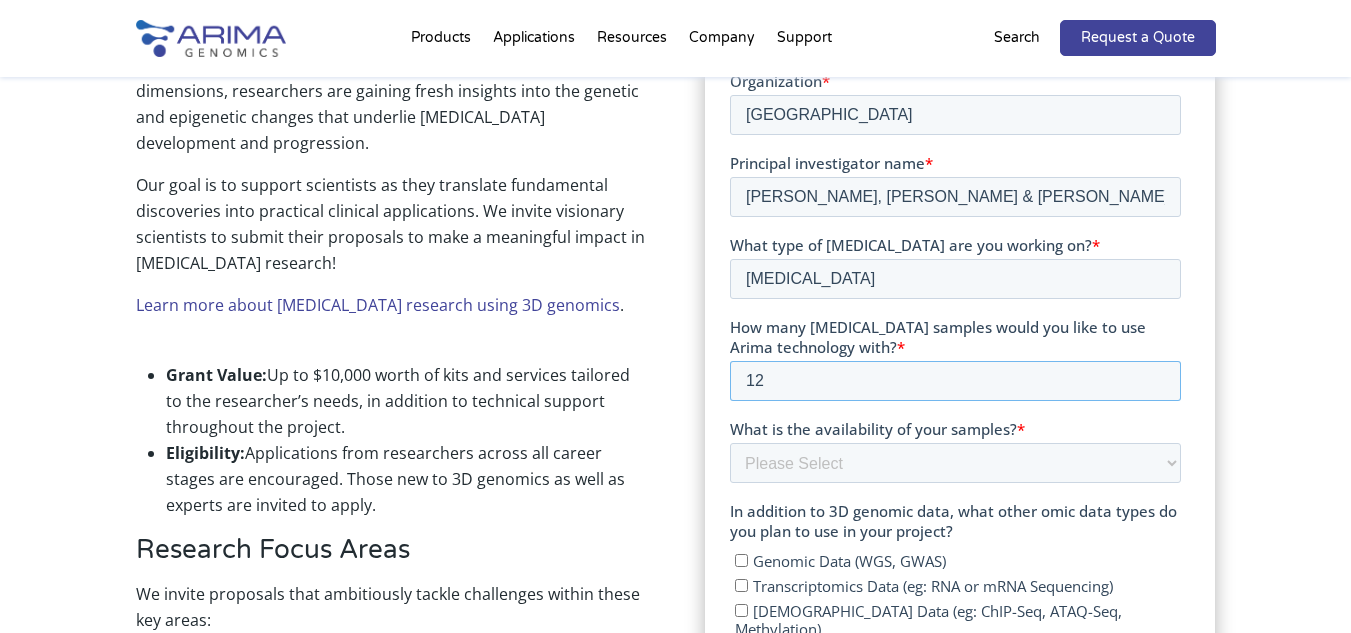 type on "12" 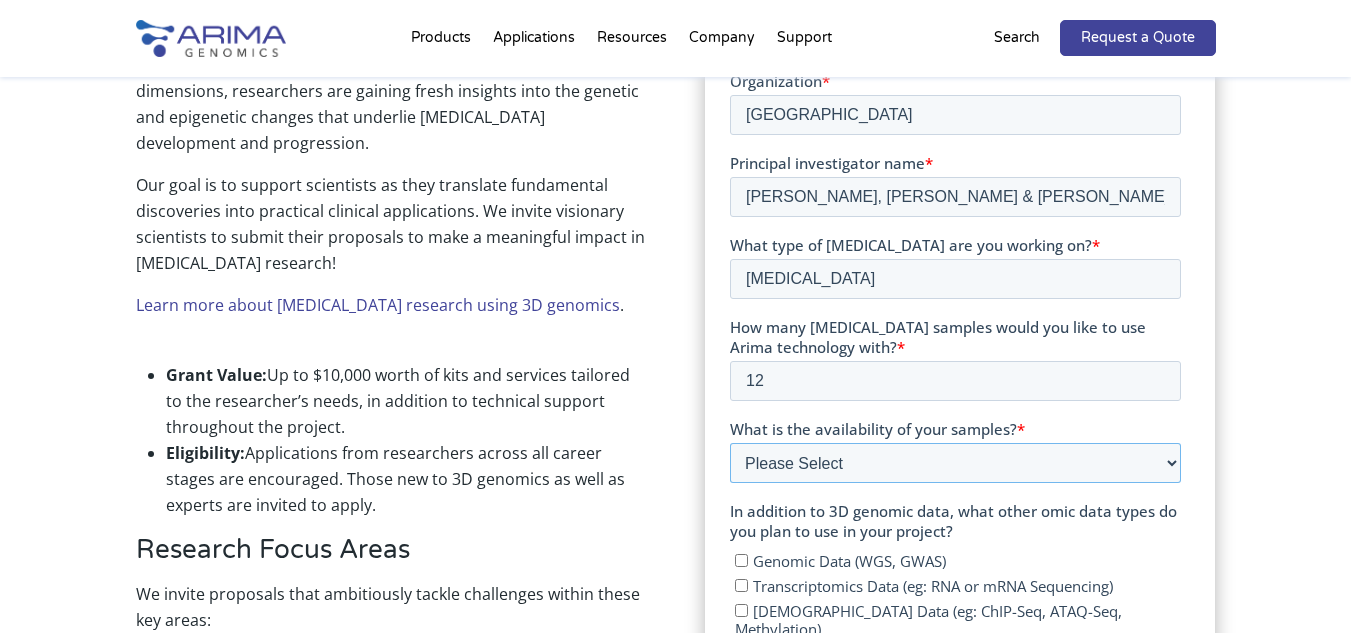 click on "Please Select Currently ready for use Will be ready [DATE] Will take longer than 2 months to acquire" at bounding box center (955, 463) 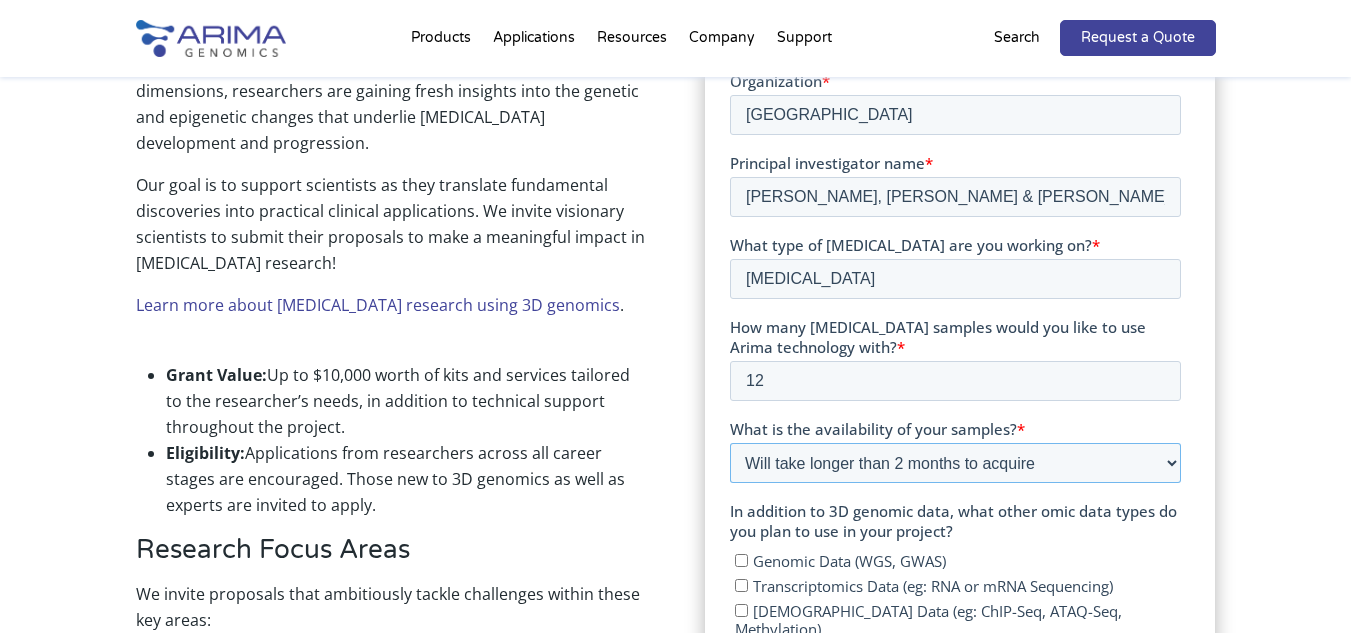 click on "Please Select Currently ready for use Will be ready [DATE] Will take longer than 2 months to acquire" at bounding box center [955, 463] 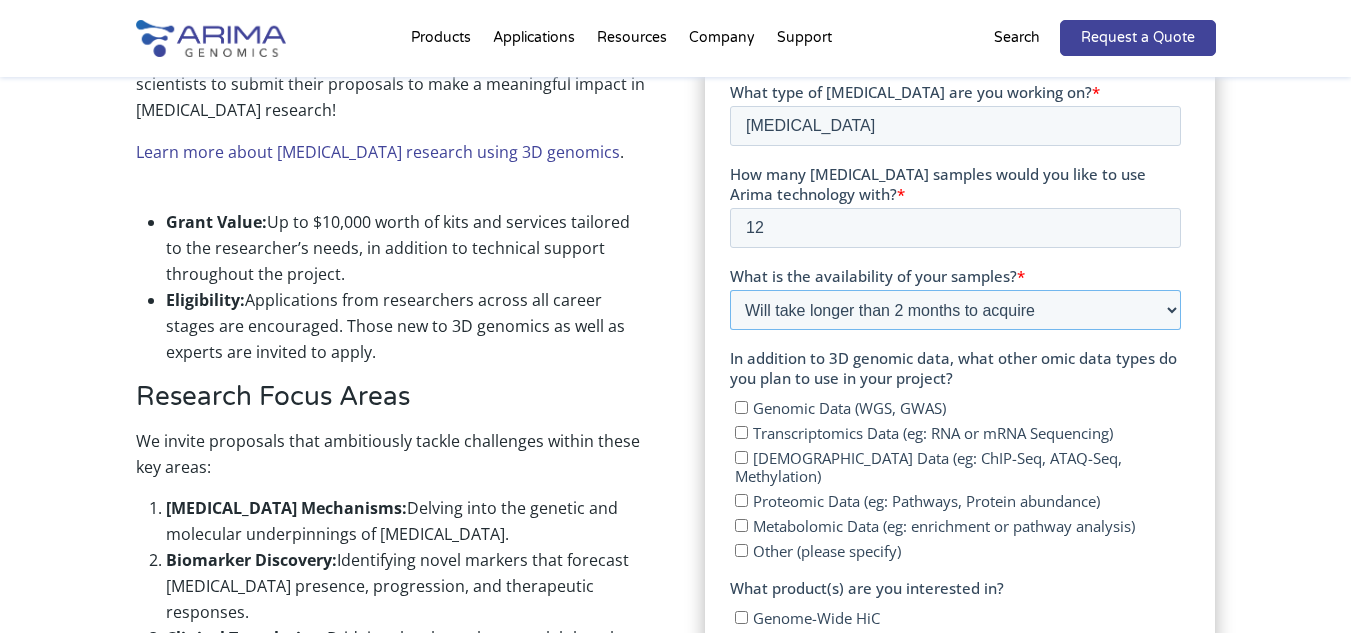 scroll, scrollTop: 875, scrollLeft: 0, axis: vertical 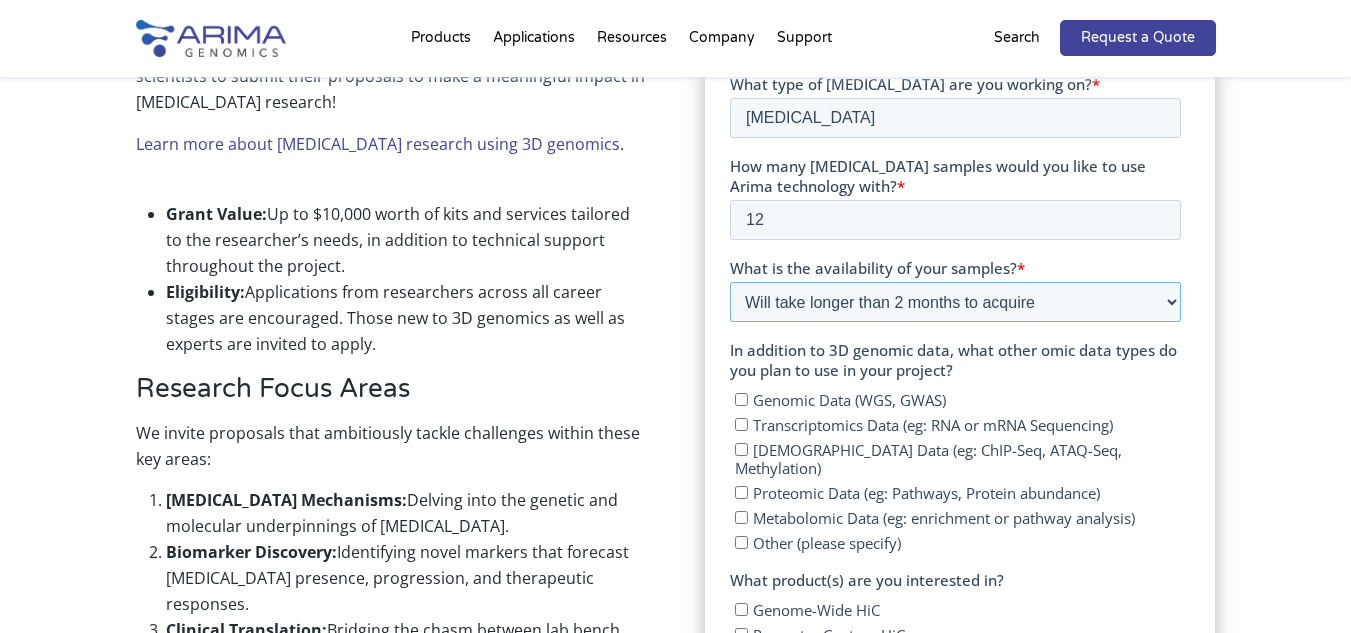 click on "Please Select Currently ready for use Will be ready [DATE] Will take longer than 2 months to acquire" at bounding box center (955, 302) 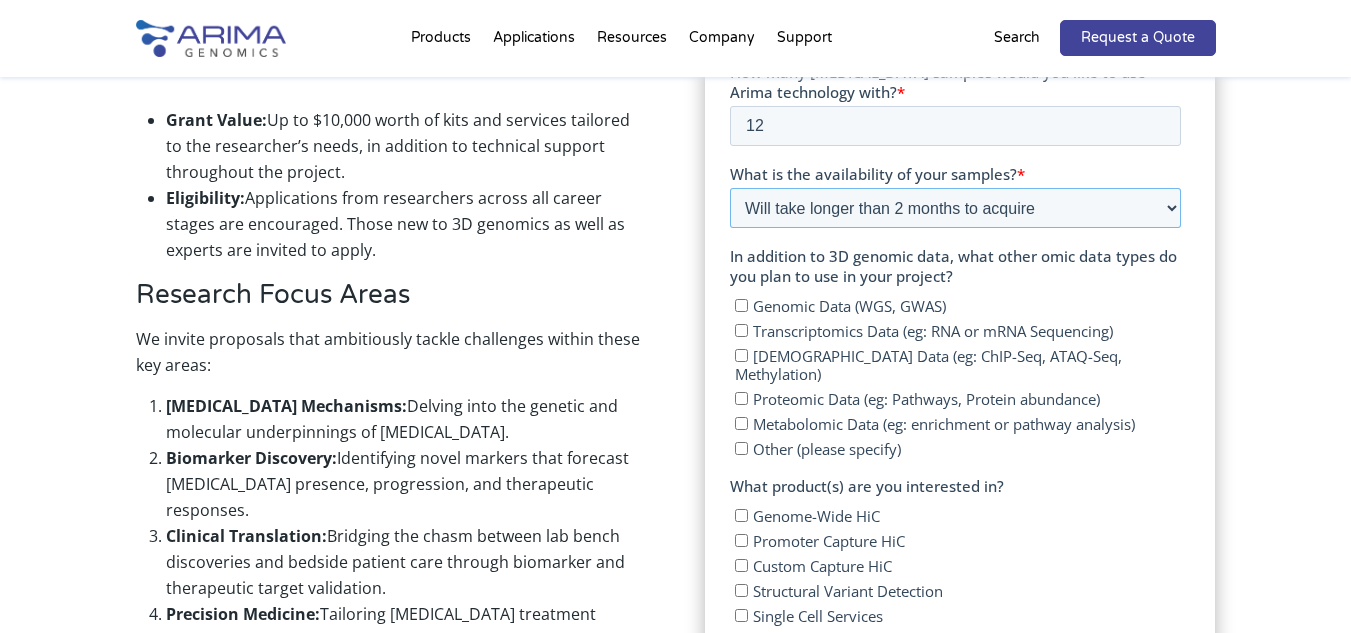 scroll, scrollTop: 977, scrollLeft: 0, axis: vertical 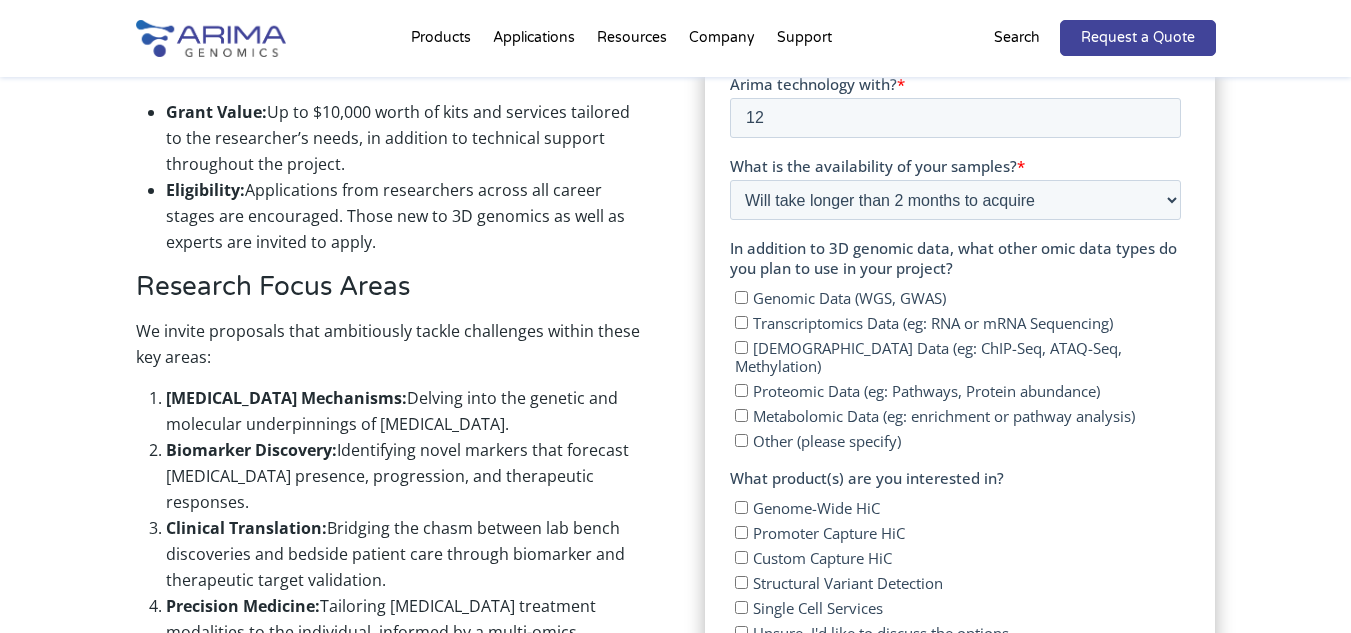 click on "Transcriptomics Data (eg: RNA or mRNA Sequencing)" at bounding box center (741, 322) 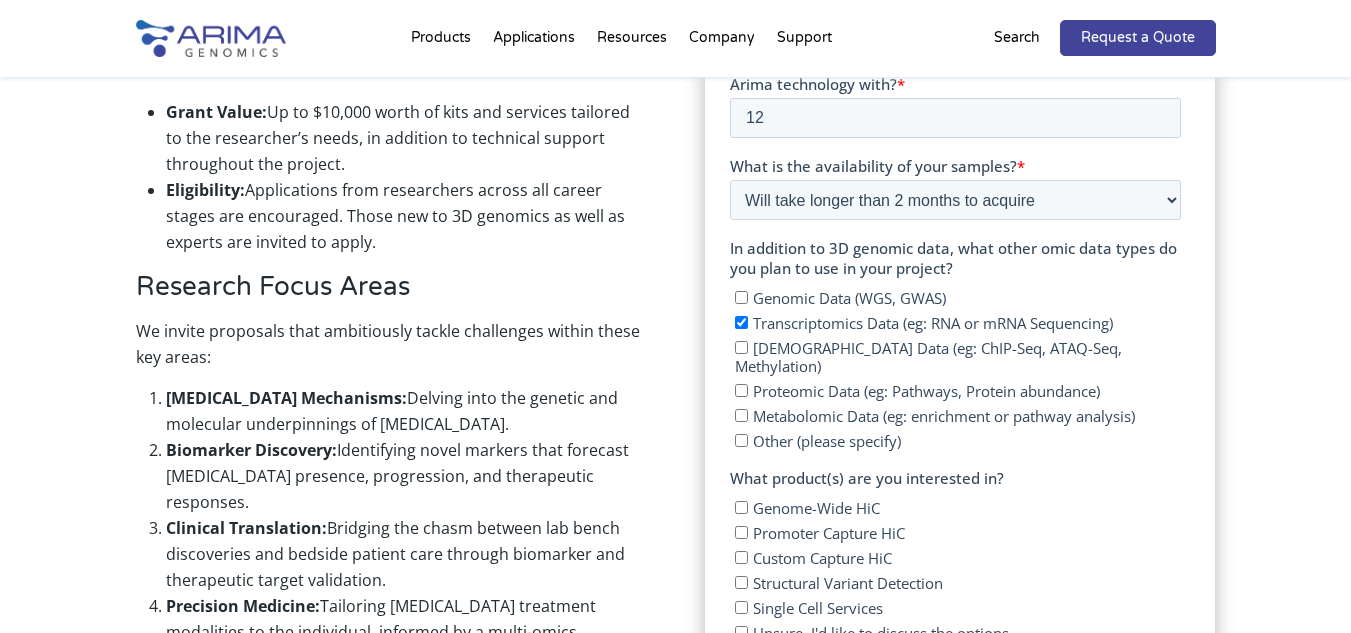 checkbox on "true" 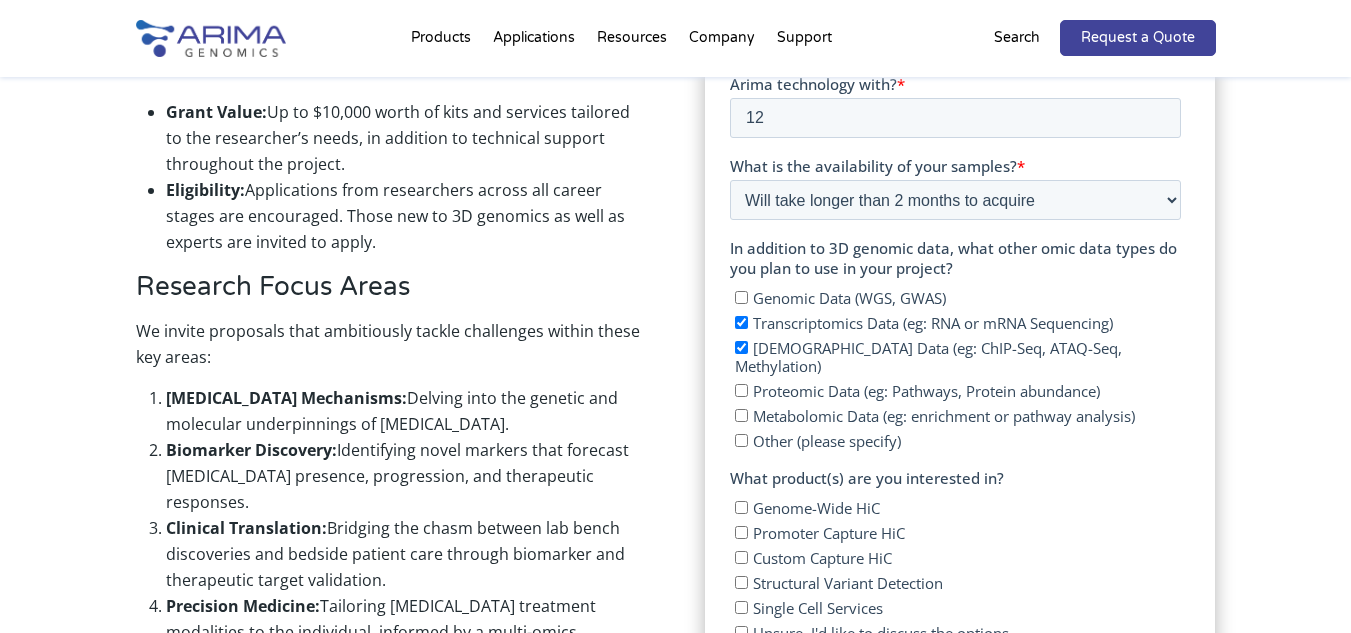 checkbox on "true" 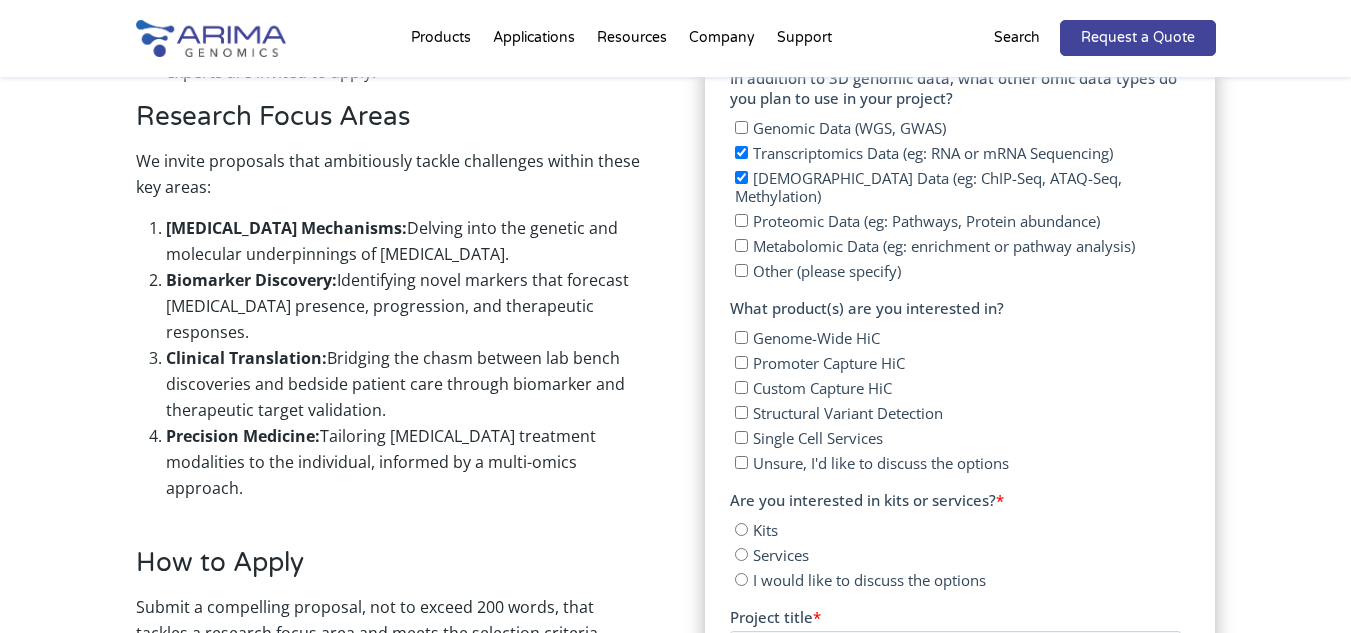 scroll, scrollTop: 1317, scrollLeft: 0, axis: vertical 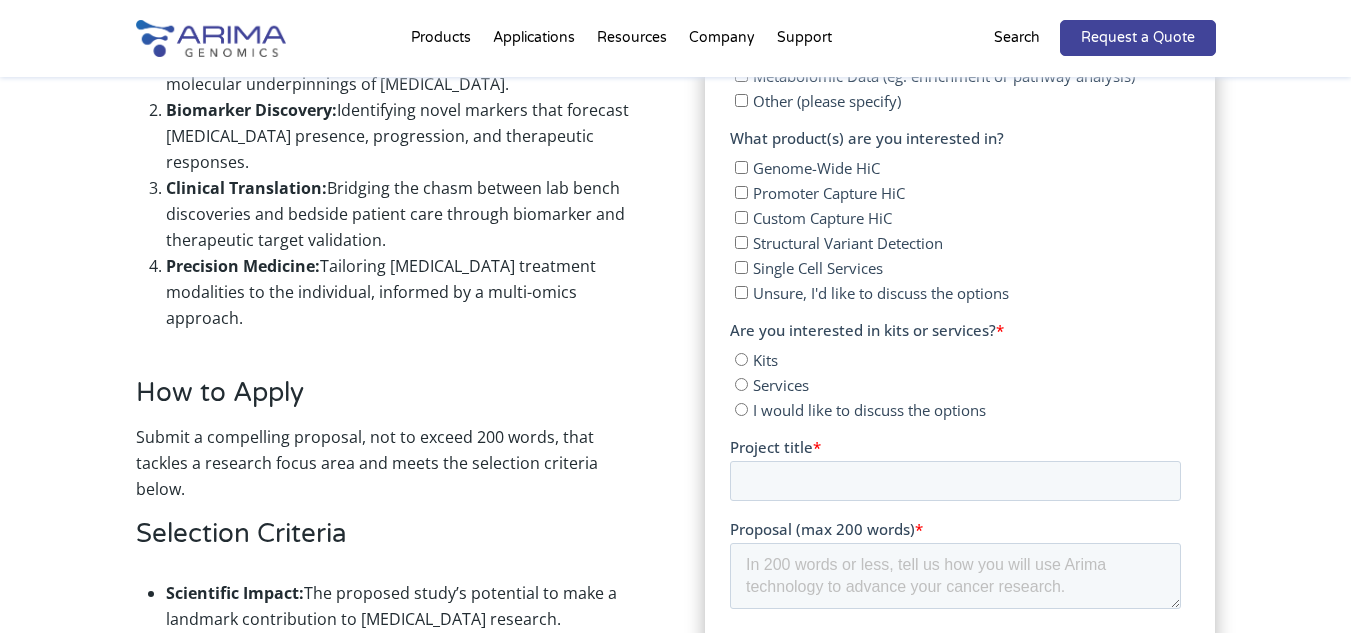 click on "Promoter Capture HiC" at bounding box center [741, 192] 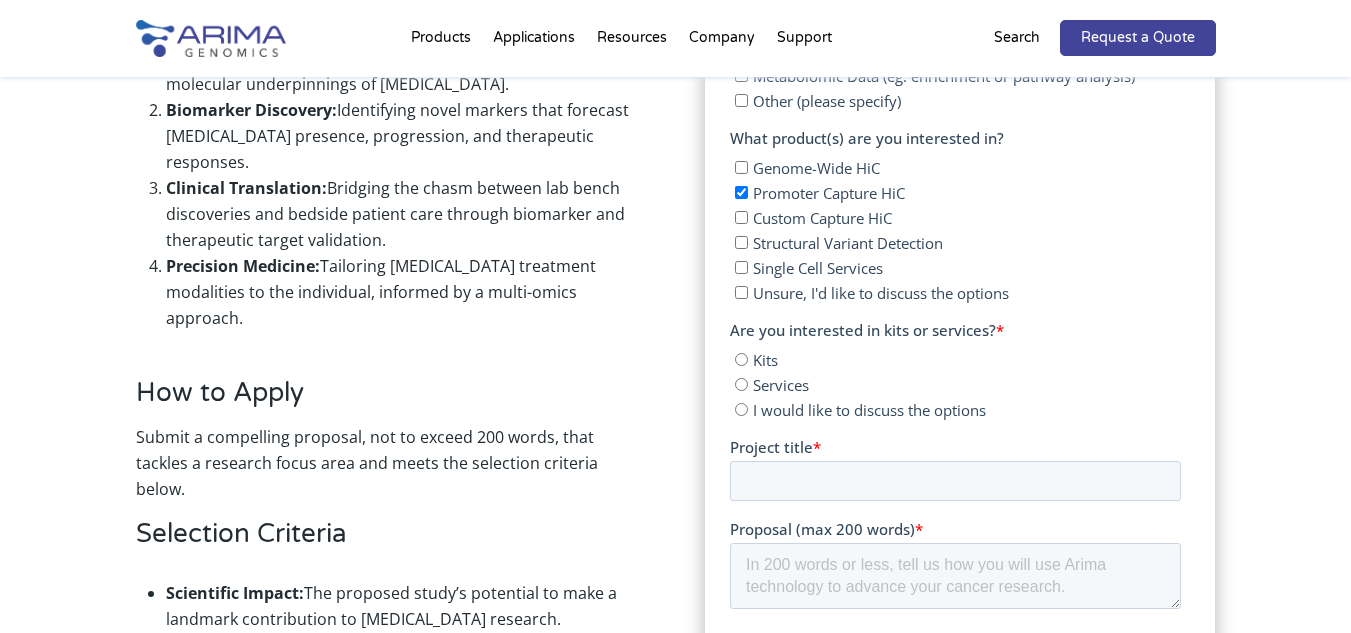 checkbox on "true" 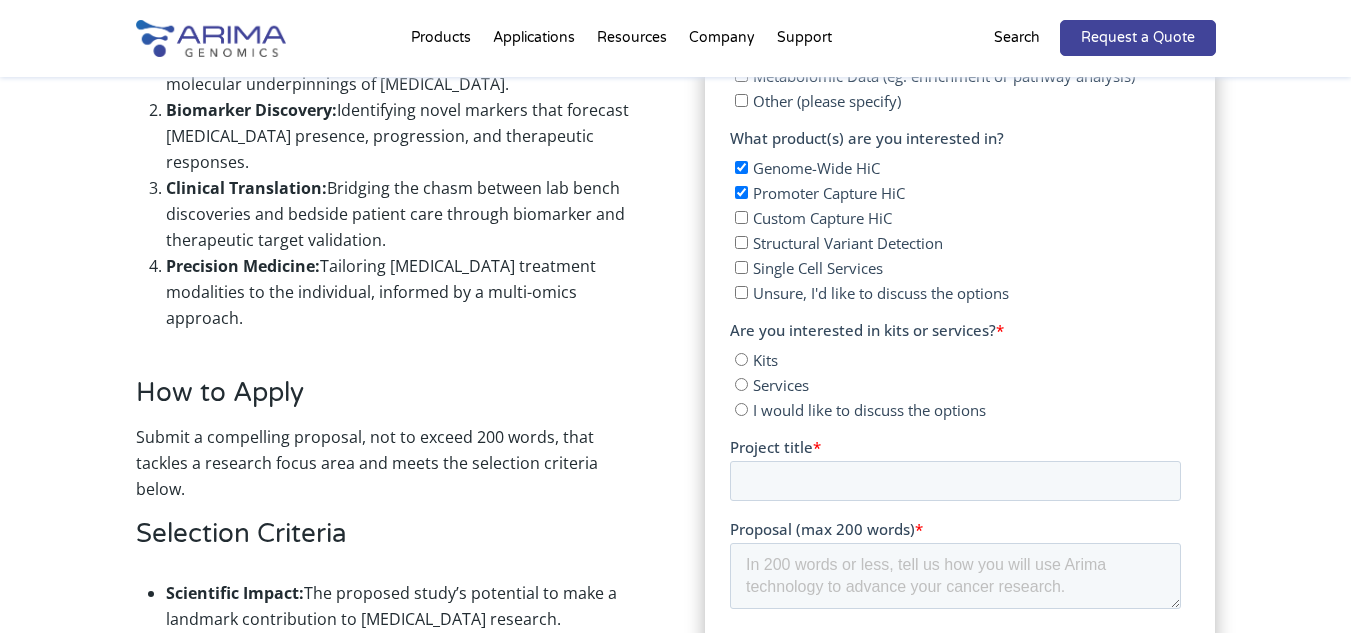 click on "Single Cell Services" at bounding box center [741, 267] 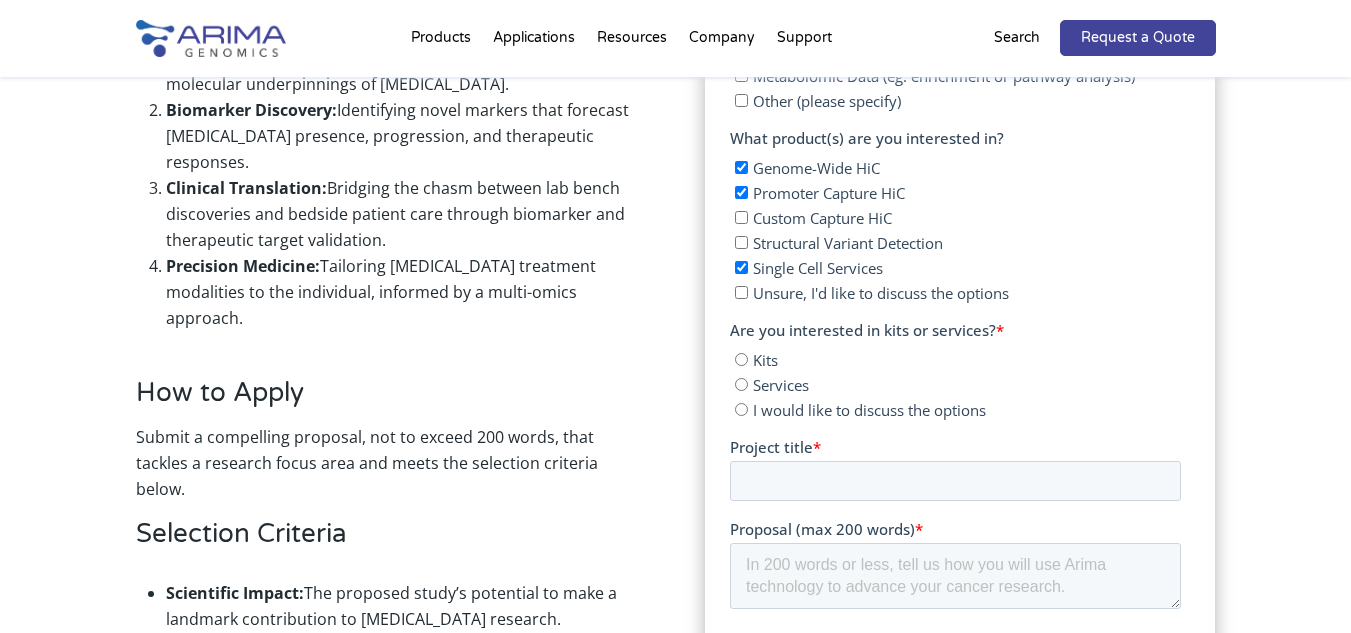 checkbox on "true" 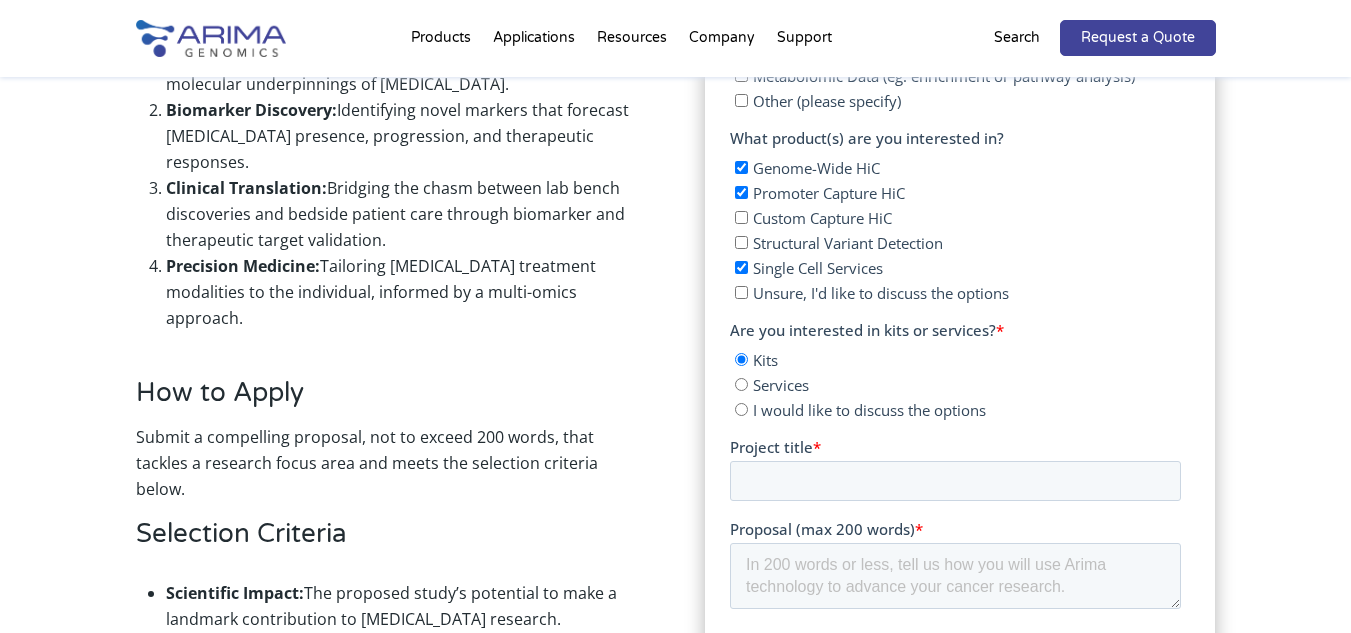 click on "Project title *" at bounding box center (955, 469) 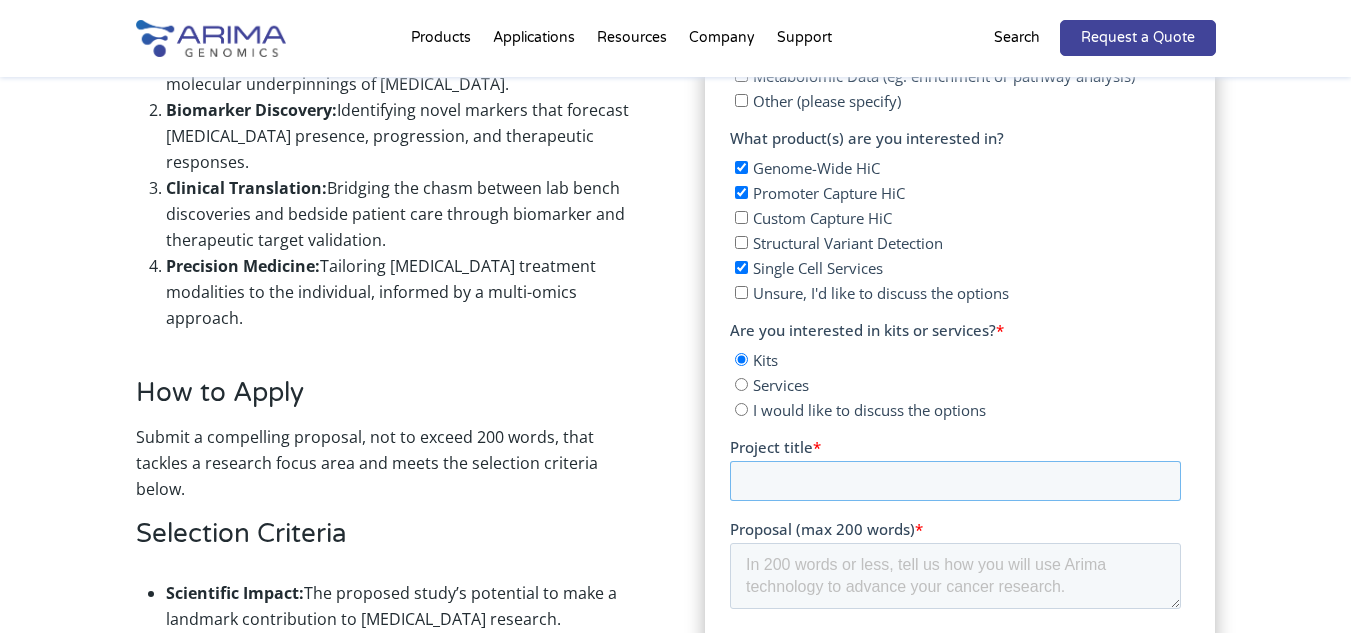 click on "Project title *" at bounding box center (955, 481) 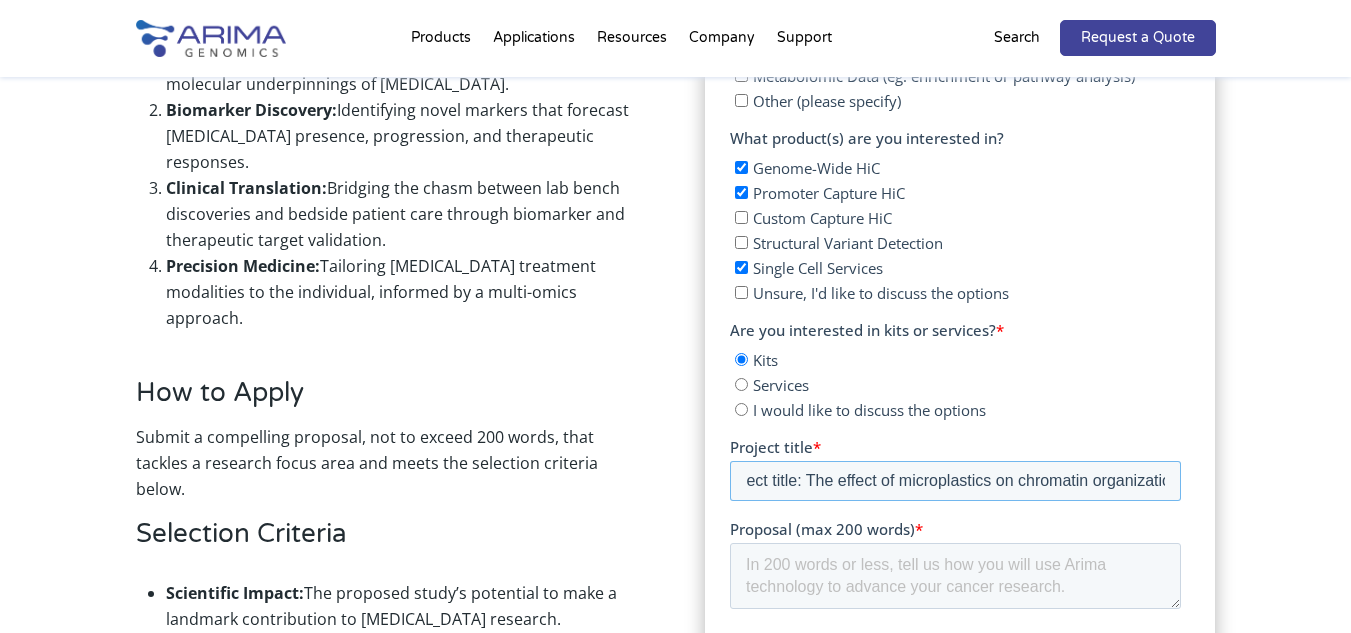 scroll, scrollTop: 0, scrollLeft: 0, axis: both 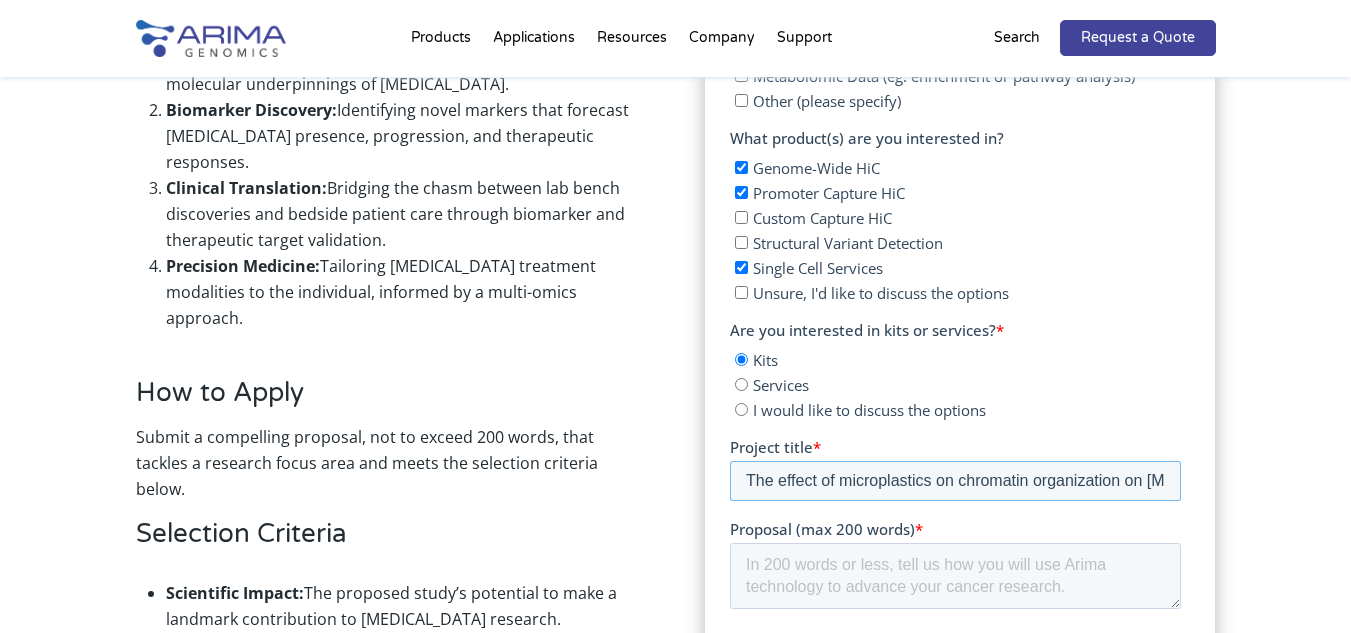 type on "The effect of microplastics on chromatin organization on [MEDICAL_DATA] cells through GPER-1 receptor." 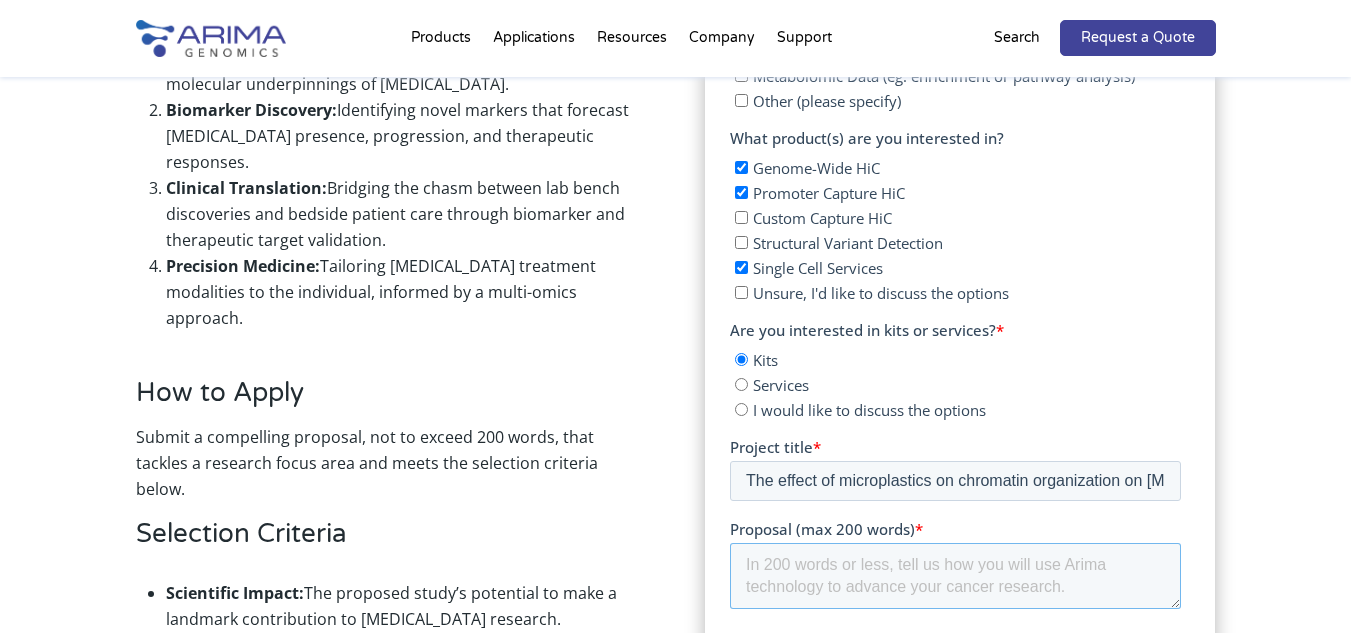 click on "Proposal (max 200 words) *" at bounding box center [955, 576] 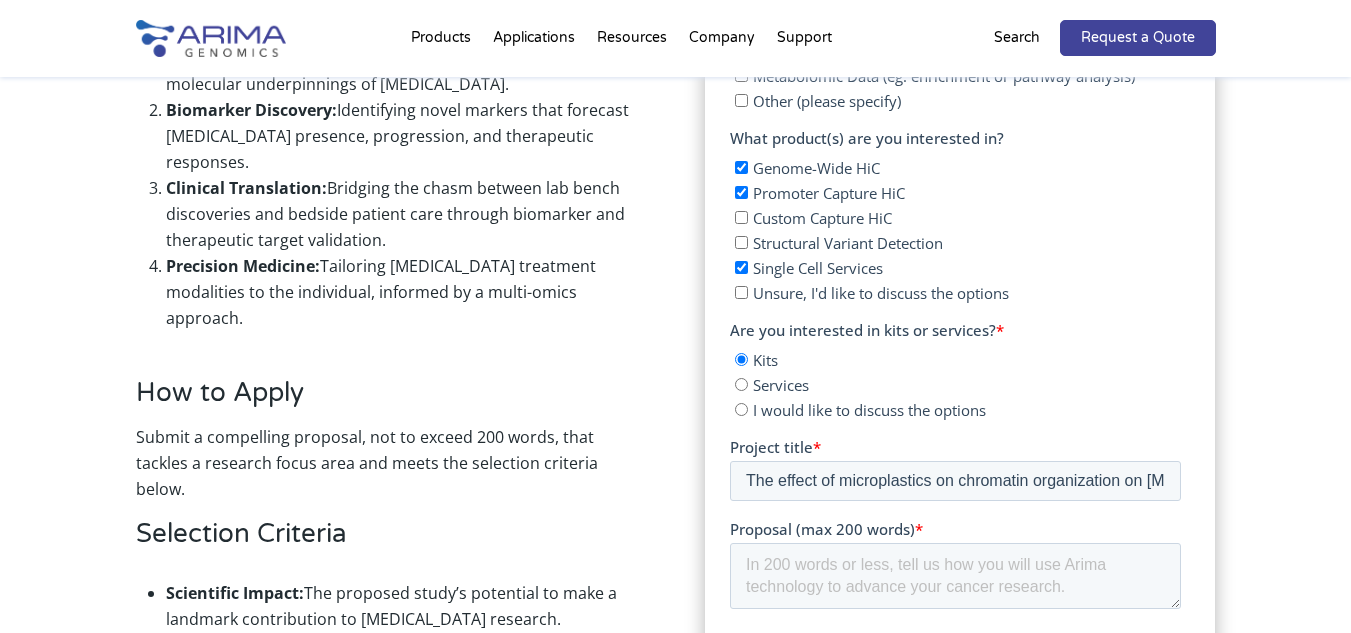 click on "First name * [PERSON_NAME] Last name * [PERSON_NAME] Work email * [EMAIL_ADDRESS][PERSON_NAME][DOMAIN_NAME] Organization * [GEOGRAPHIC_DATA] Principal investigator name * [PERSON_NAME], [PERSON_NAME] & [PERSON_NAME] What type of [MEDICAL_DATA] are you working on?  * [MEDICAL_DATA] How many [MEDICAL_DATA] samples would you like to use Arima technology with? * 12 What is the availability of your samples? * Please Select Currently ready for use Will be ready [DATE] Will take longer than 2 months to acquire In addition to 3D genomic data, what other omic data types do you plan to use in your project? Genomic Data (WGS, GWAS) Transcriptomics Data (eg: RNA or mRNA Sequencing) Epigenomic Data (eg: ChIP-Seq, ATAQ-Seq, Methylation) Proteomic Data (eg: Pathways, Protein abundance) Metabolomic Data (eg: enrichment or pathway analysis) Other (please specify) What product(s) are you interested in? Genome-Wide HiC Promoter Capture HiC Custom Capture HiC Structural Variant Detection Single Cell Services Unsure, I'd like to discuss the options" at bounding box center (955, -38) 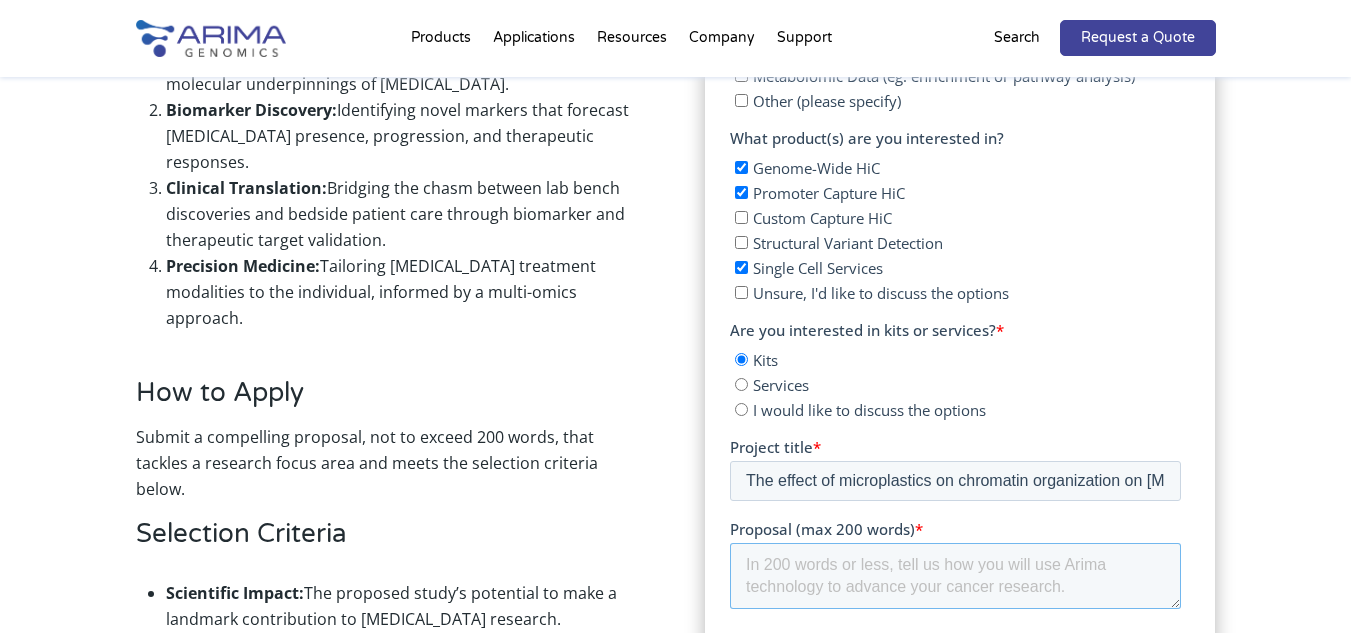 click on "Proposal (max 200 words) *" at bounding box center (955, 576) 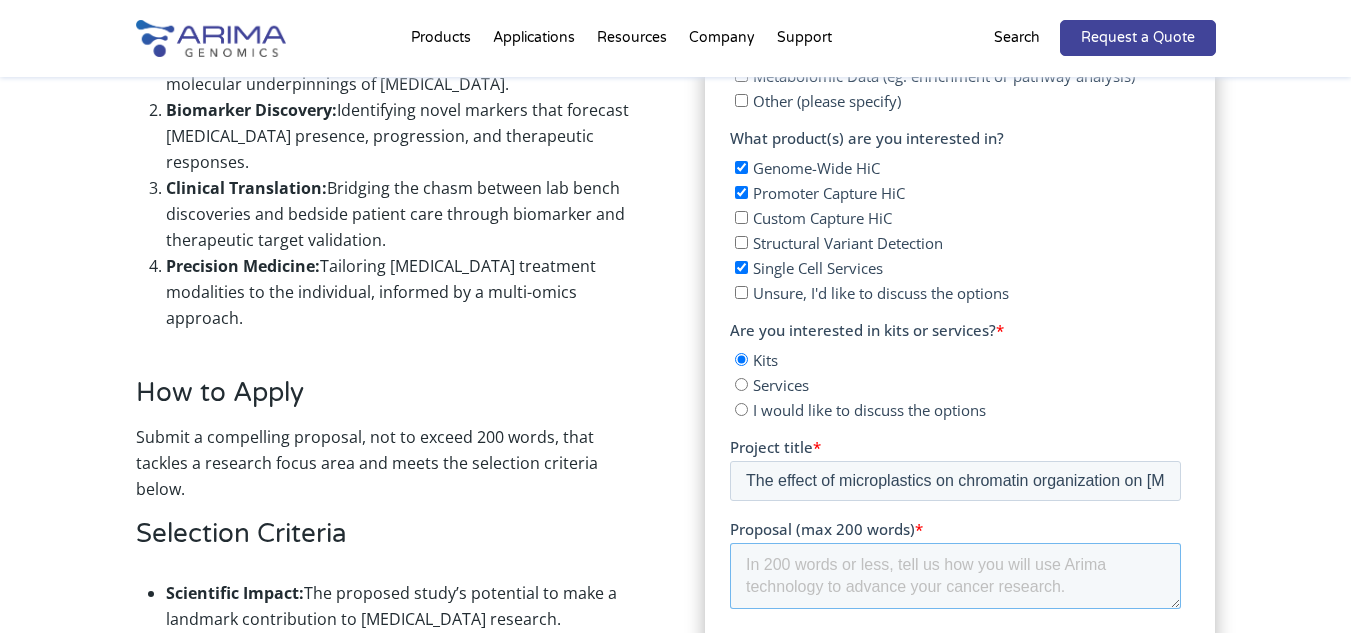 paste on "Proposal: At present, the effective treatment of aggressive [MEDICAL_DATA] remains a challenge, as environmental elements actively contribute to the emergence and progression of the disease. Of particular interest is the identification of GPER1, a novel membrane-bound [MEDICAL_DATA] receptor located at the plasma membrane. It has been shown that GPER1 is overexpressed in [MEDICAL_DATA] cells, contributing to [MEDICAL_DATA] resistance, invasion of other tissues and poor patient outcomes. Bisphenol A (BPA), a chemical used in the manufacturing of polycarbonate plastics and epoxy resins, binds and activates GPER-1. Current evidence supports the relevant role chromatin structure reorganization plays in [MEDICAL_DATA]-resistant [MEDICAL_DATA] cells. However, it is unknown how environmental factors, such as microplastics, contribute to these changes. Hence, enlightening the role of this non-canonical [MEDICAL_DATA] receptor in directing the chromatin reorganization in [MEDICAL_DATA] cells, will fill a gap to understanding how environmental fact..." 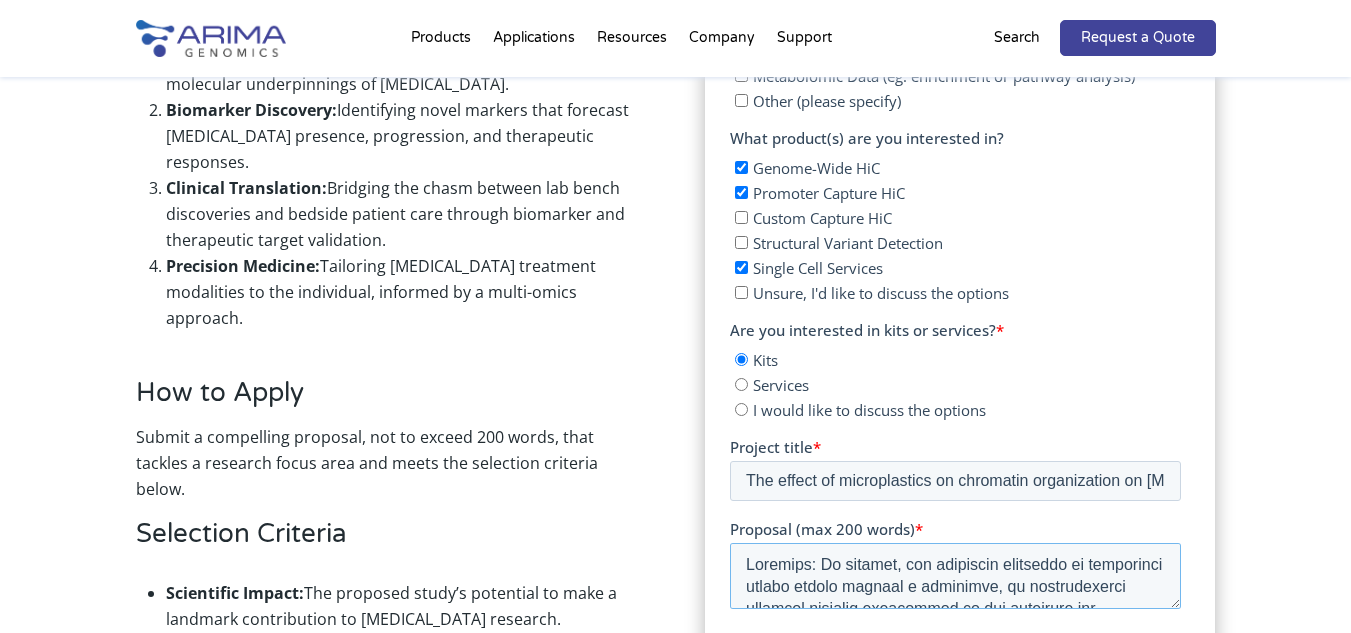 scroll, scrollTop: 538, scrollLeft: 0, axis: vertical 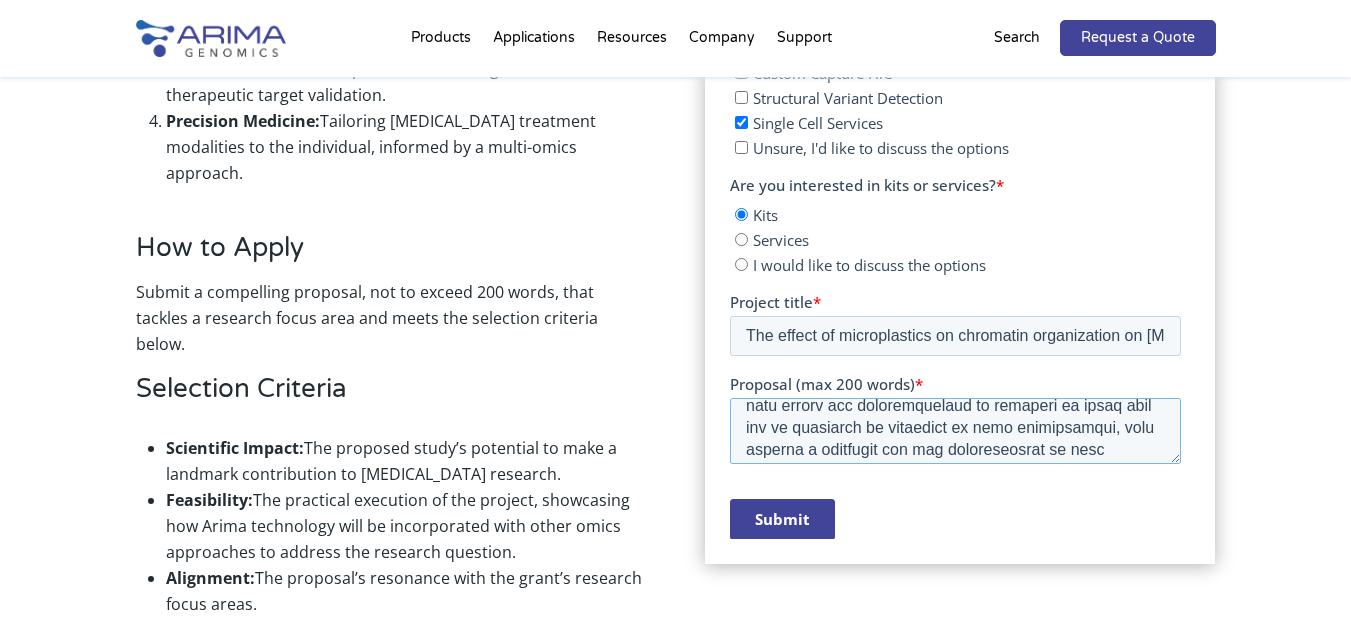 click on "Proposal (max 200 words) *" at bounding box center (955, 431) 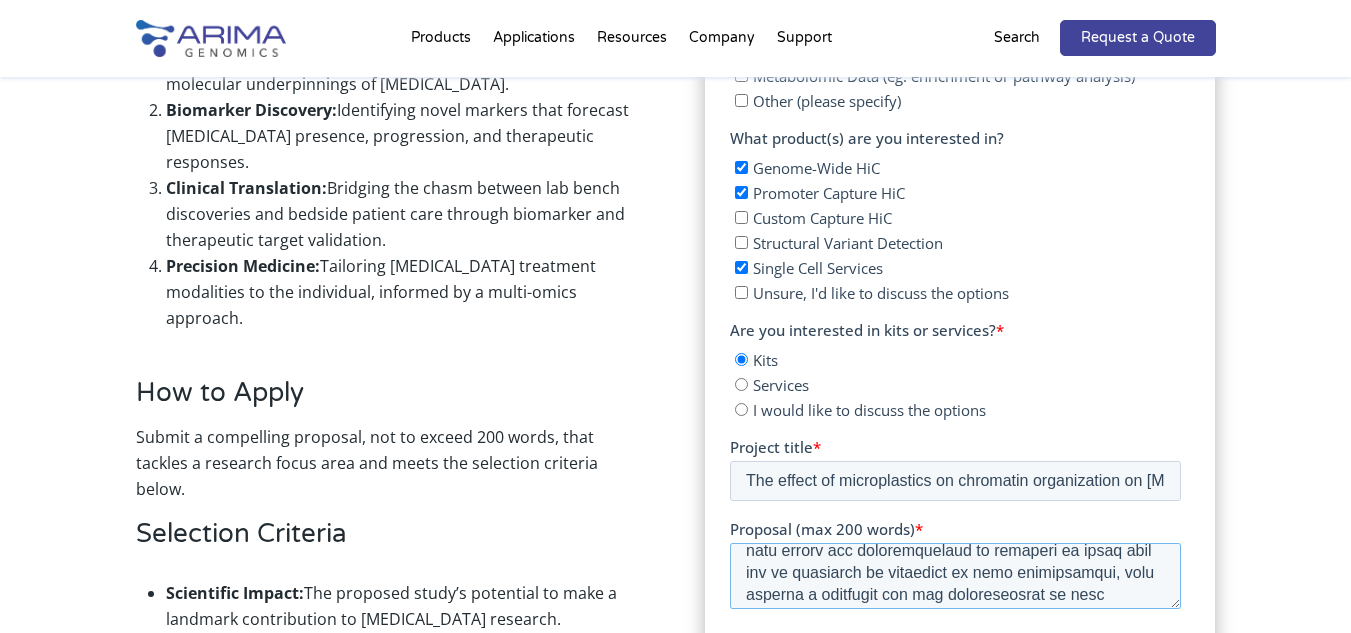 scroll, scrollTop: 1326, scrollLeft: 0, axis: vertical 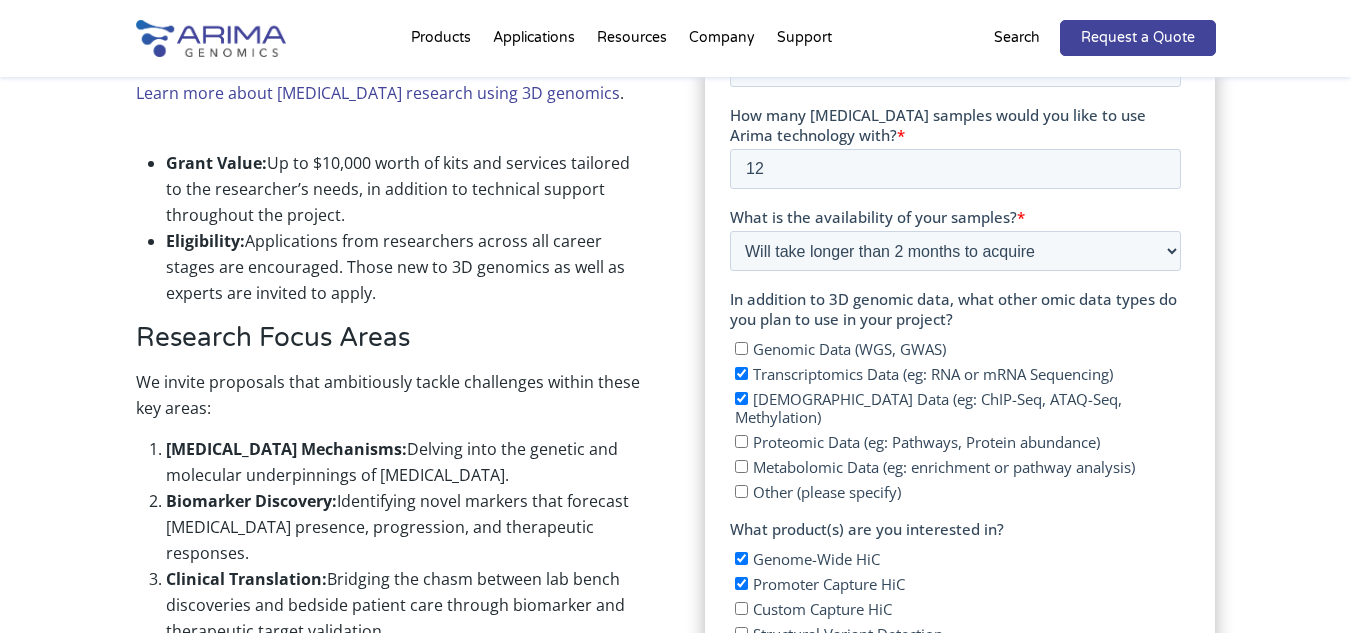type on "At present, the effective treatment of aggressive [MEDICAL_DATA] remains a challenge, as environmental elements actively contribute to the emergence and progression of the disease. Of particular interest is the identification of GPER1, a novel membrane-bound [MEDICAL_DATA] receptor located at the plasma membrane. It has been shown that GPER1 is overexpressed in [MEDICAL_DATA] cells, contributing to [MEDICAL_DATA] resistance, invasion of other tissues and poor patient outcomes. Bisphenol A (BPA), a chemical used in the manufacturing of polycarbonate plastics and epoxy resins, binds and activates GPER-1. Current evidence supports the relevant role chromatin structure reorganization plays in [MEDICAL_DATA]-resistant [MEDICAL_DATA] cells. However, it is unknown how environmental factors, such as microplastics, contribute to these changes. Hence, enlightening the role of this non-canonical [MEDICAL_DATA] receptor in directing the chromatin reorganization in [MEDICAL_DATA] cells, will fill a gap to understanding how environmental factors contri..." 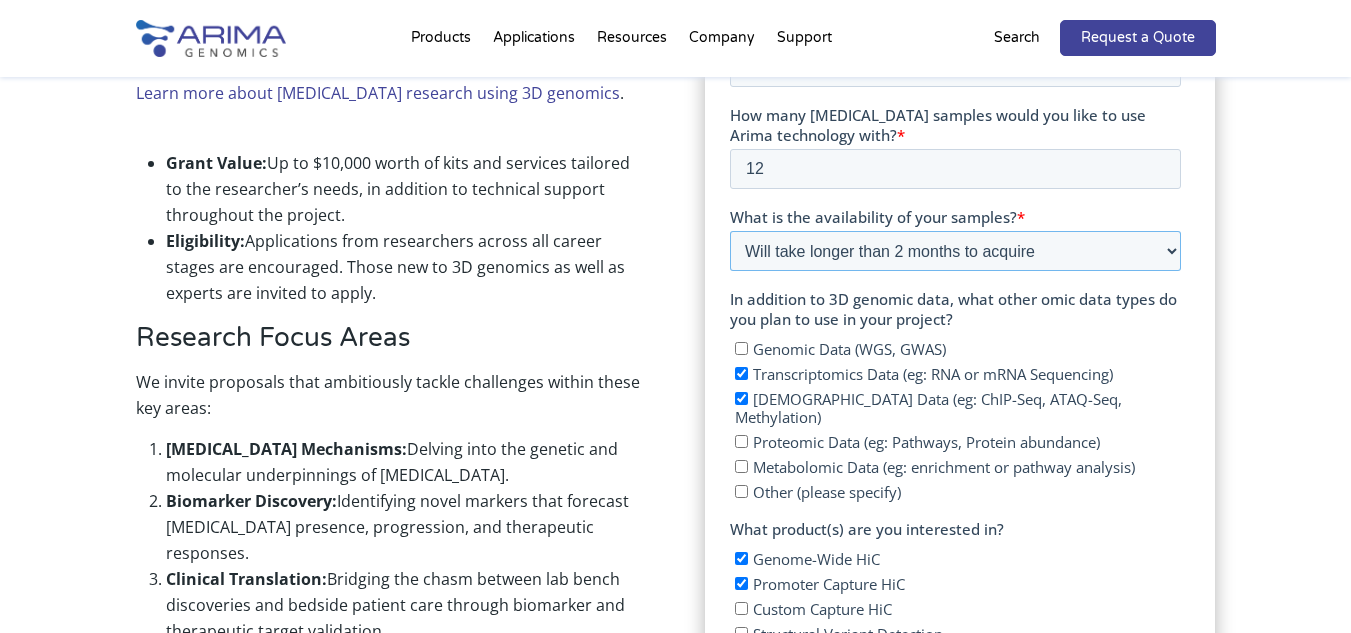click on "Please Select Currently ready for use Will be ready [DATE] Will take longer than 2 months to acquire" at bounding box center [955, 251] 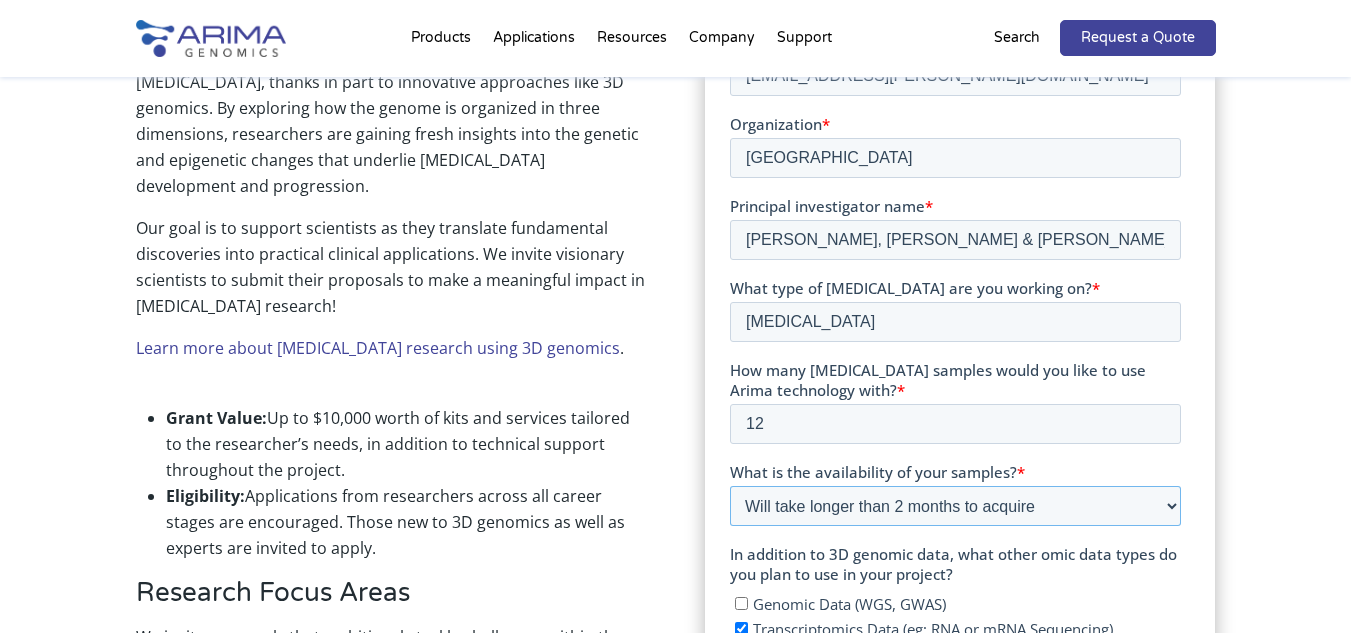 scroll, scrollTop: 654, scrollLeft: 0, axis: vertical 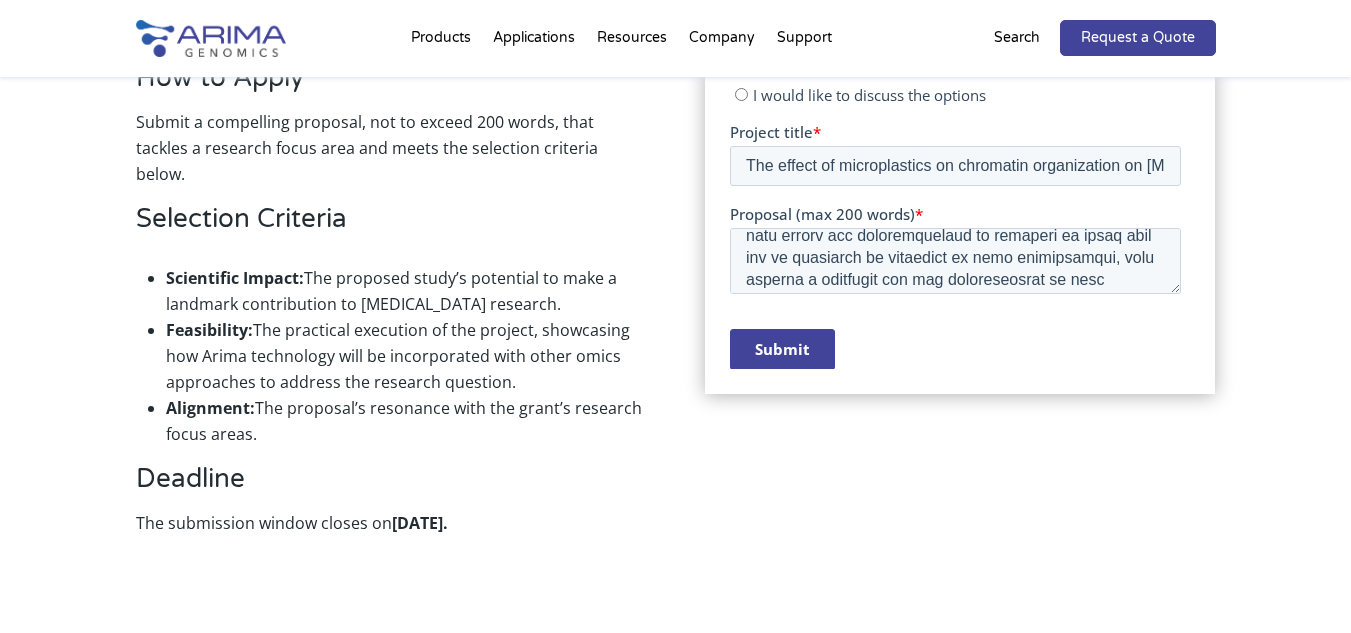 click on "Submit" at bounding box center [782, 349] 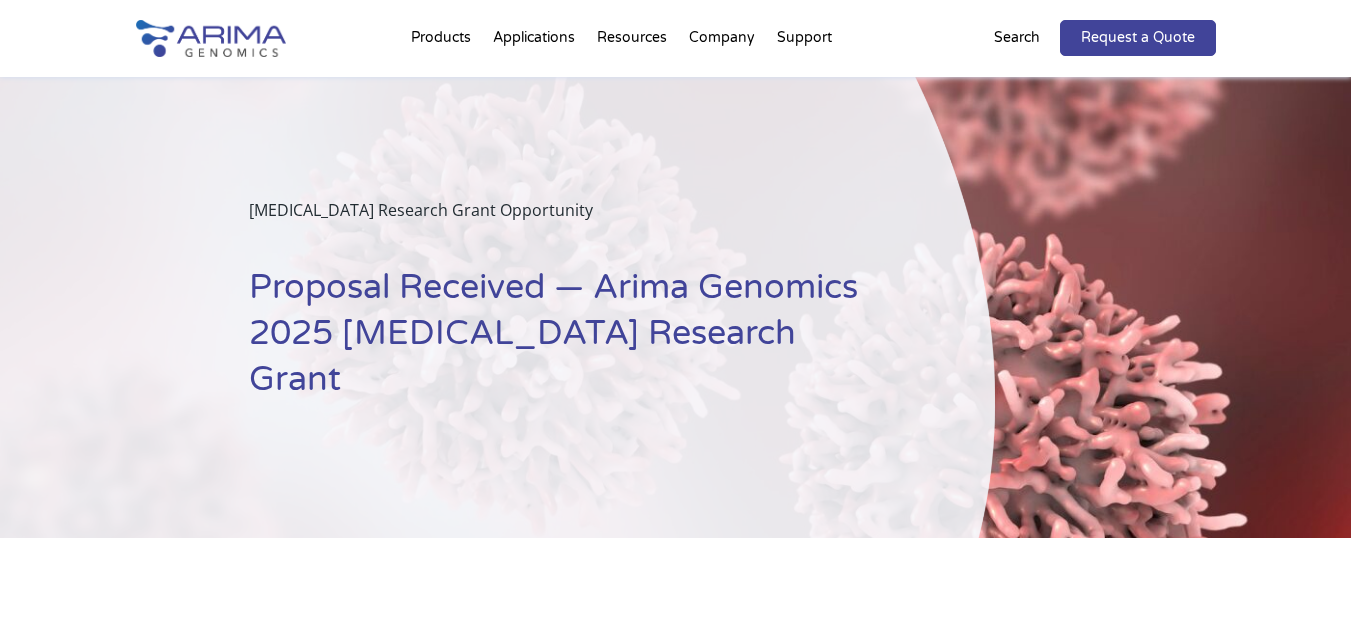scroll, scrollTop: 174, scrollLeft: 0, axis: vertical 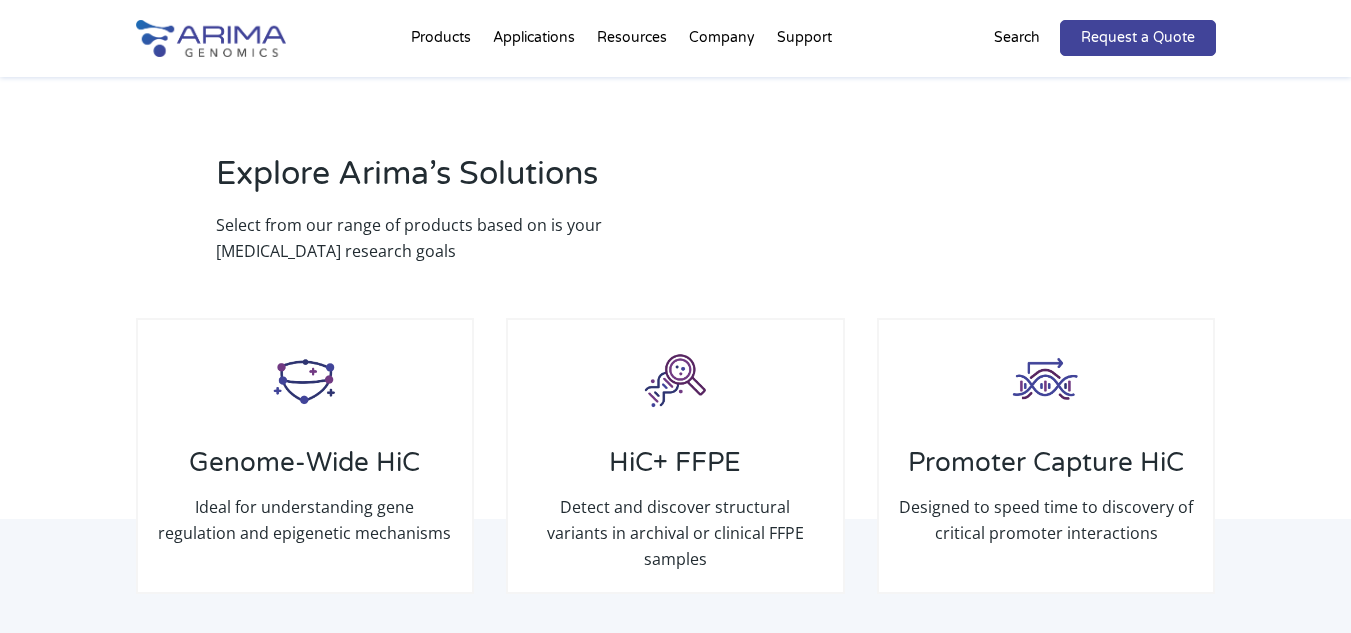 drag, startPoint x: 1365, startPoint y: 113, endPoint x: 1365, endPoint y: 187, distance: 74 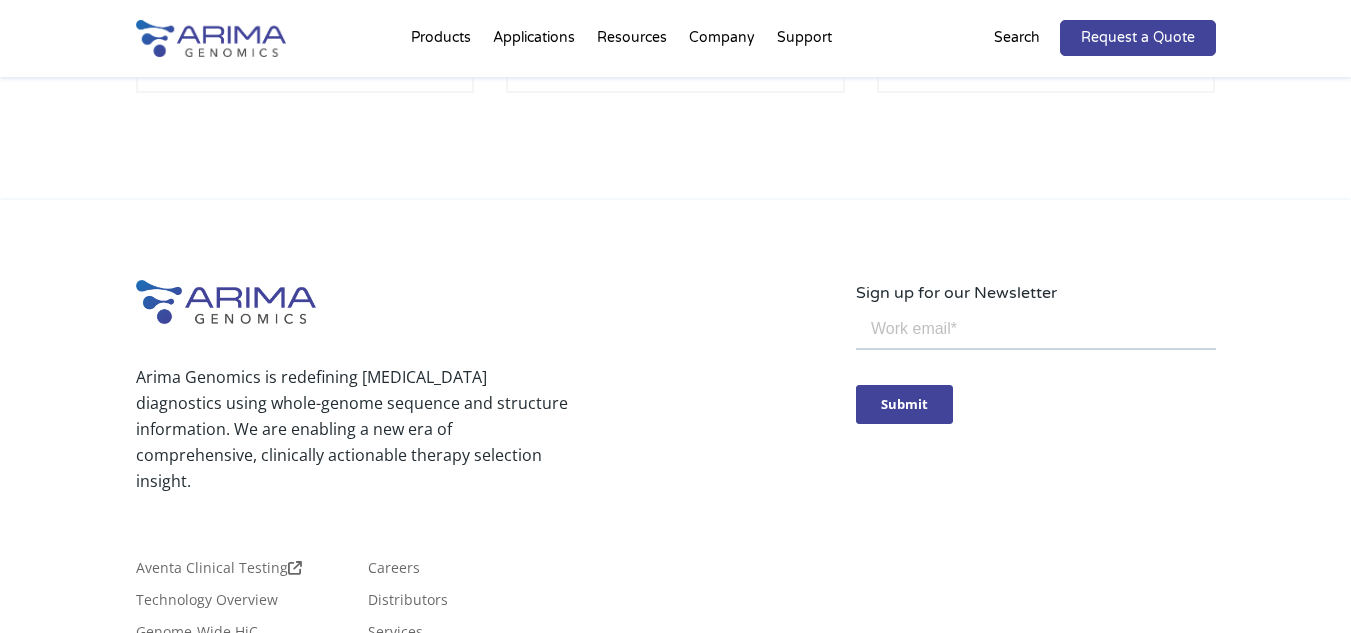 scroll, scrollTop: 2956, scrollLeft: 0, axis: vertical 